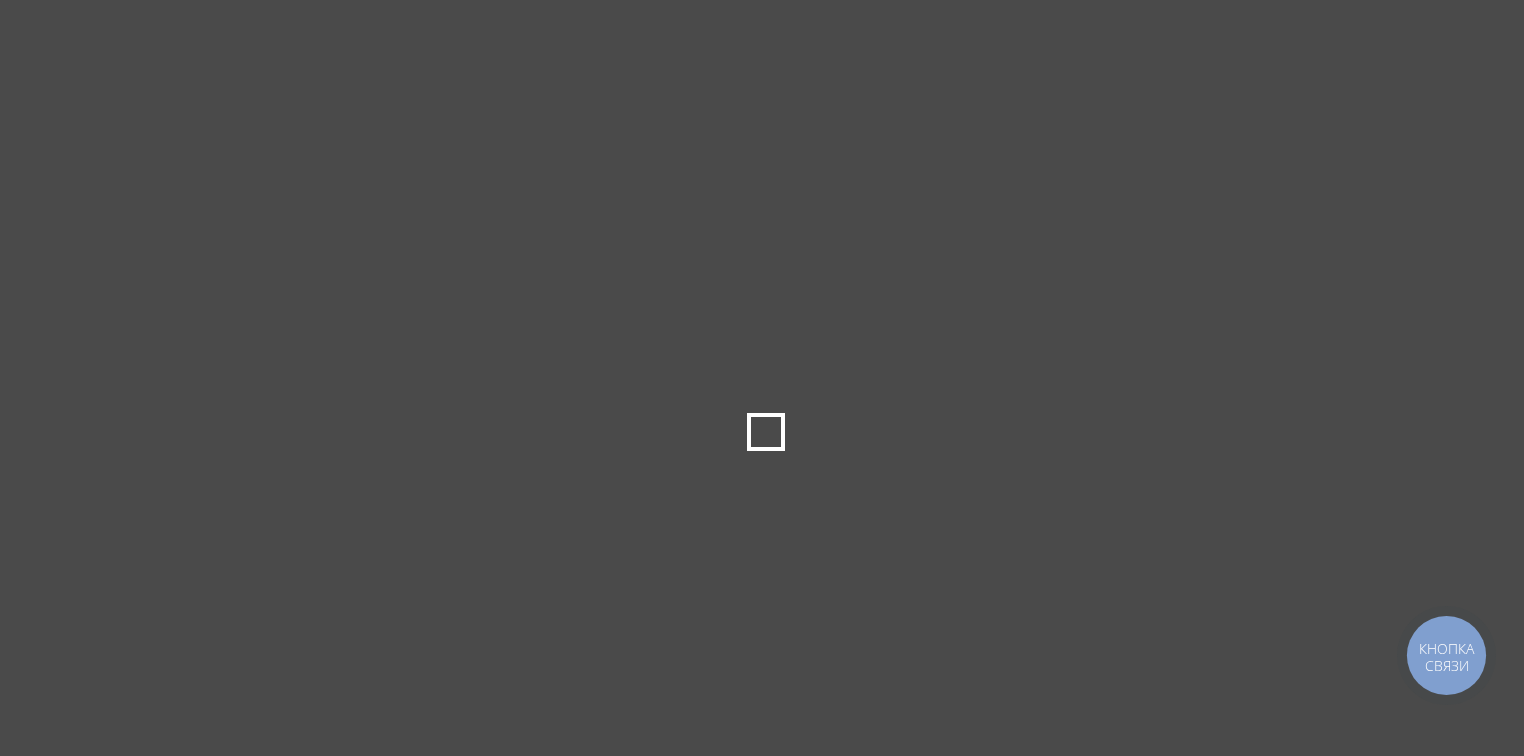 scroll, scrollTop: 0, scrollLeft: 0, axis: both 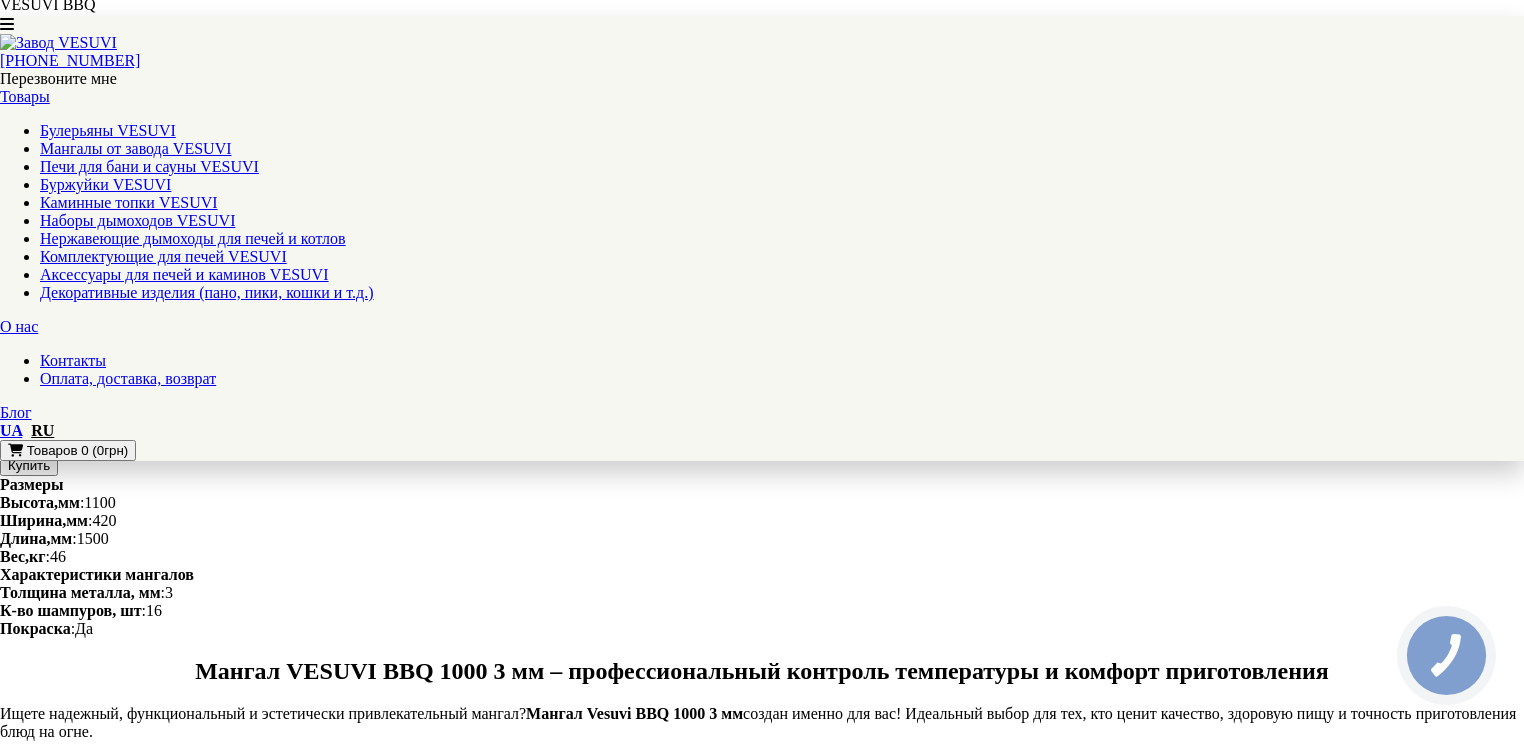 click on "Решётка гриль РЁБРА VESUVI" at bounding box center (106, 1288) 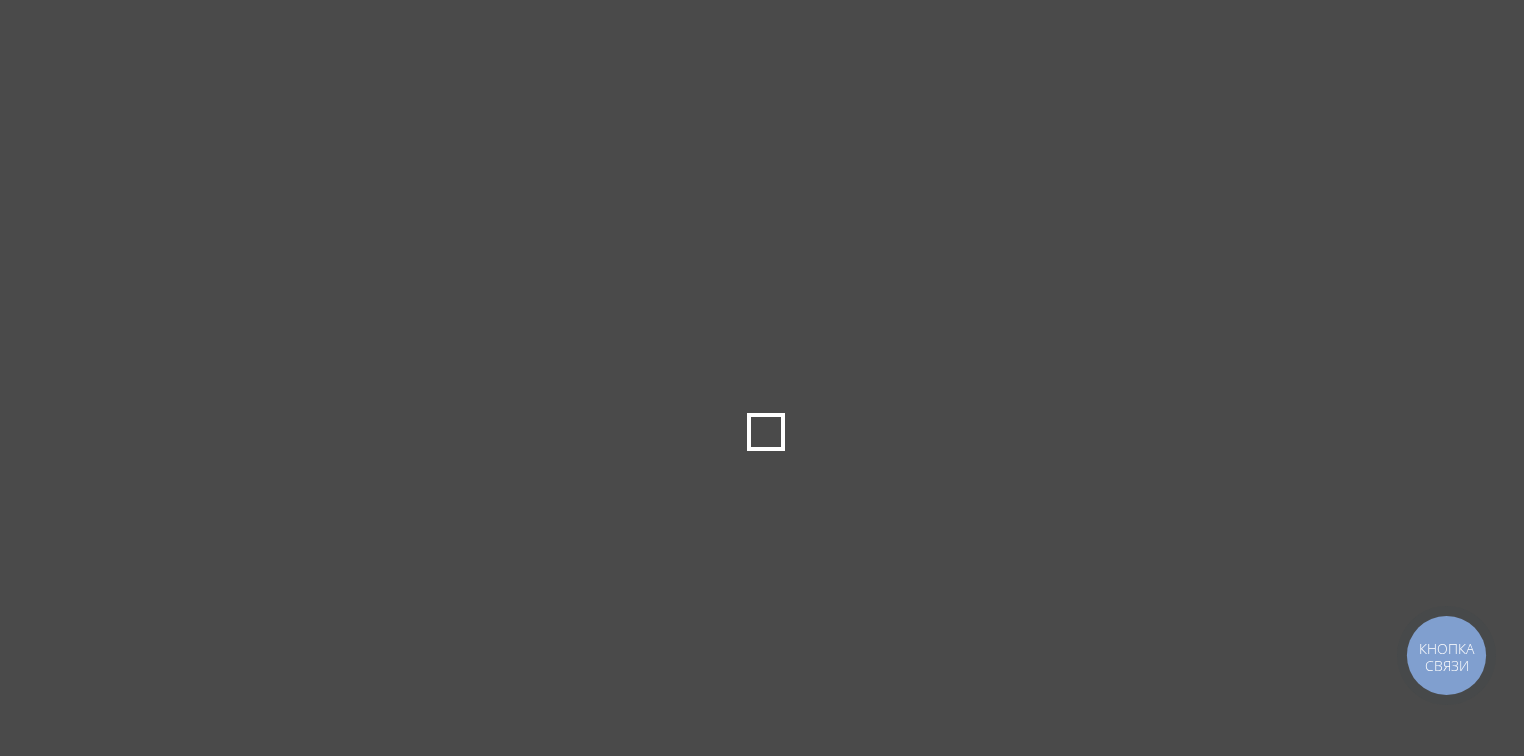 scroll, scrollTop: 0, scrollLeft: 0, axis: both 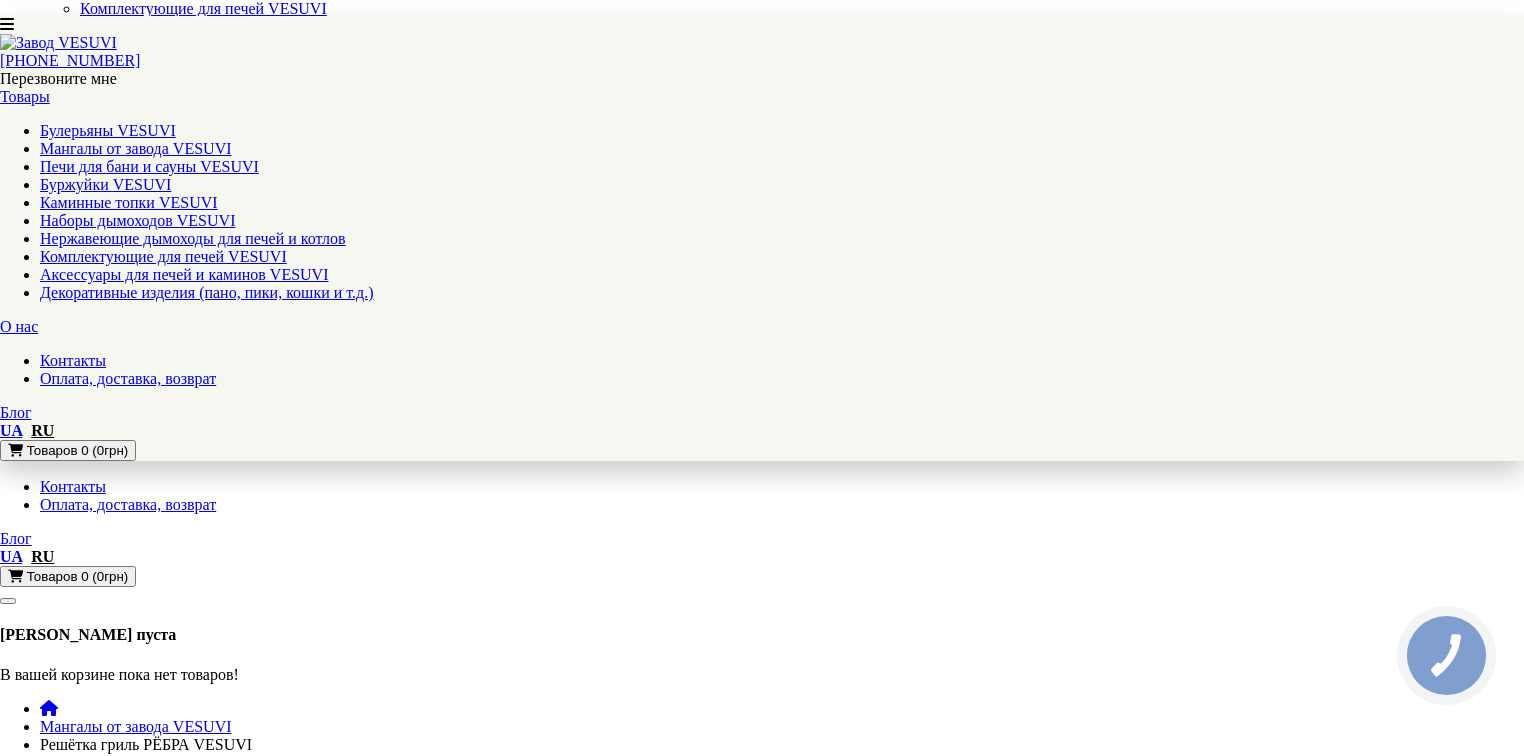 click at bounding box center (55, 903) 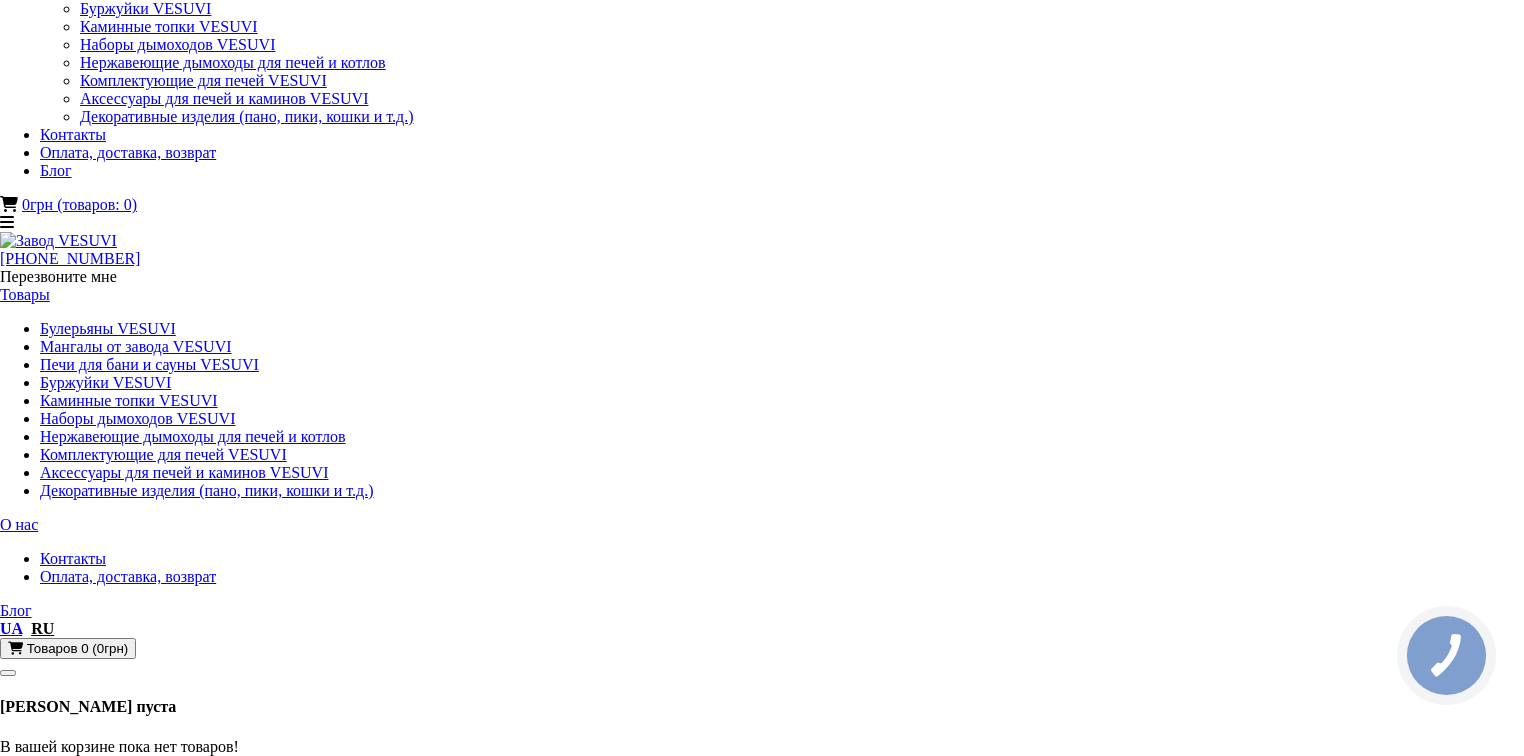scroll, scrollTop: 0, scrollLeft: 0, axis: both 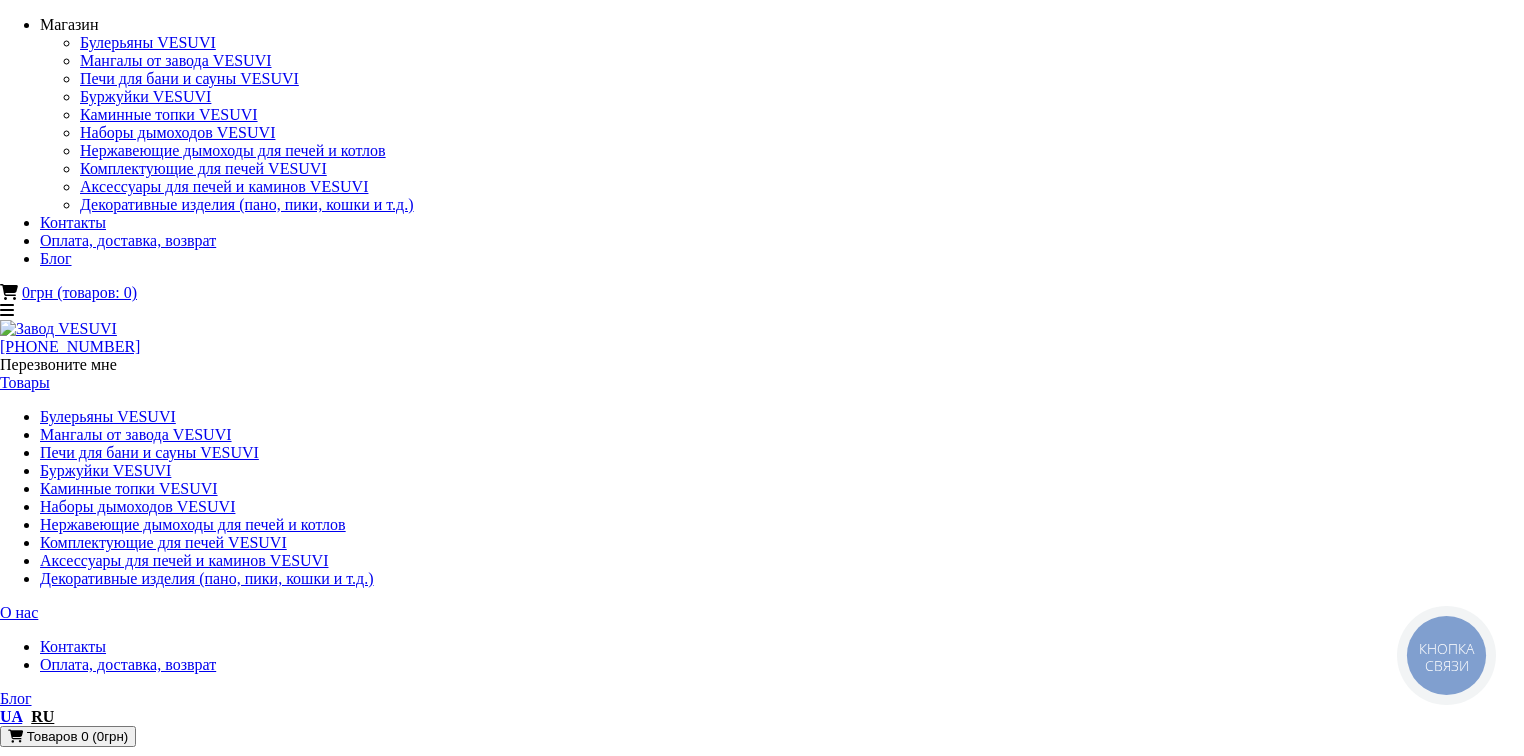 drag, startPoint x: 273, startPoint y: 562, endPoint x: 297, endPoint y: 568, distance: 24.738634 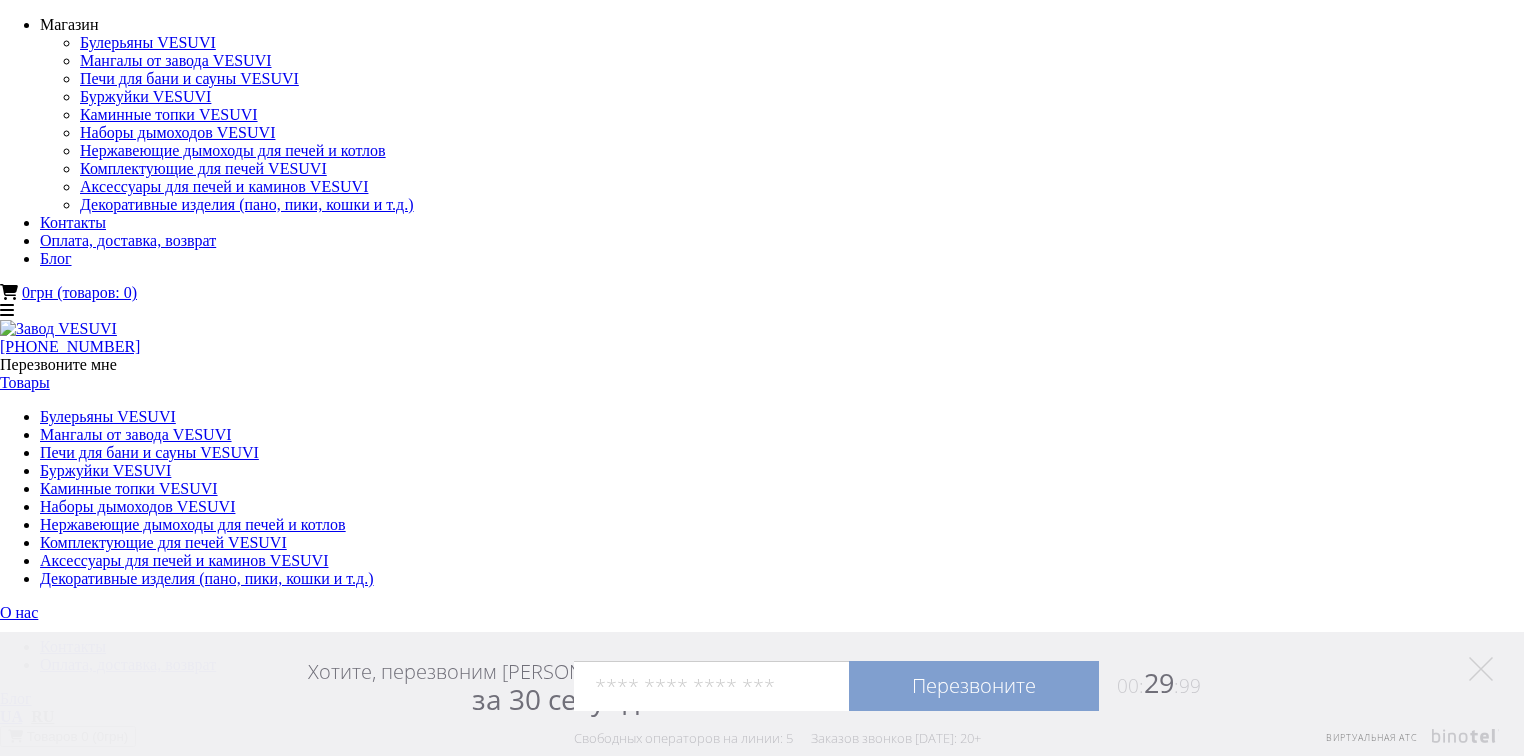 click at bounding box center [55, 1009] 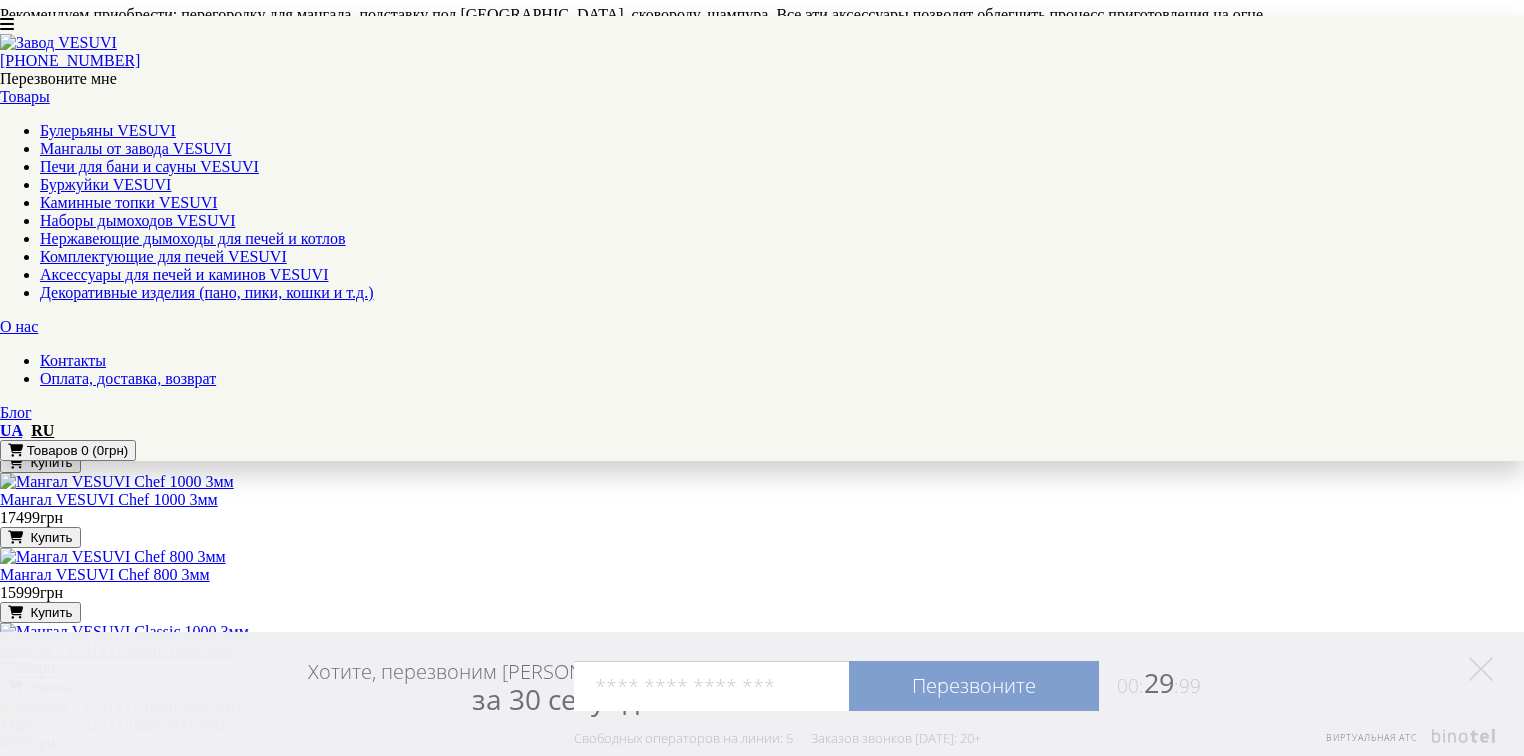 scroll, scrollTop: 1656, scrollLeft: 0, axis: vertical 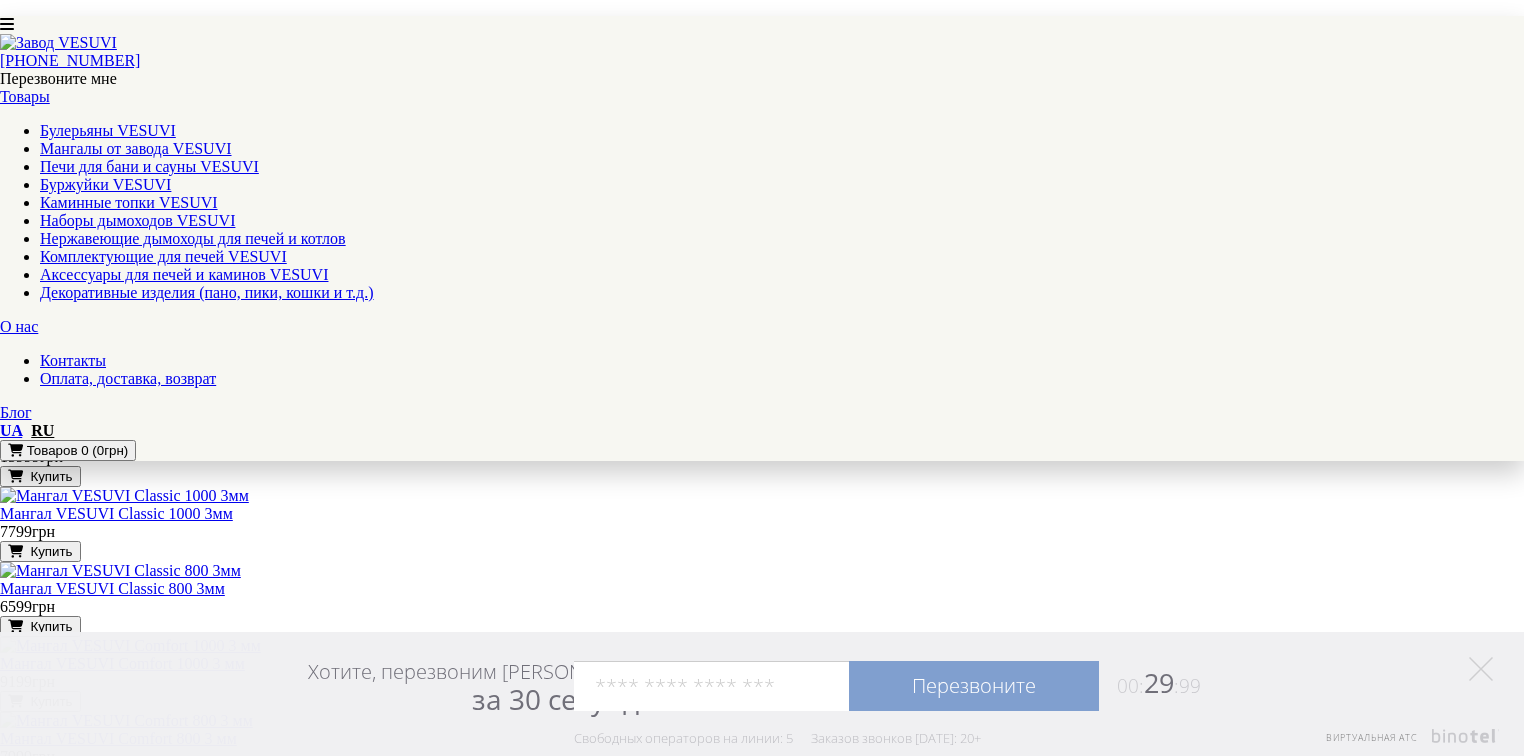 click at bounding box center (13, 8642) 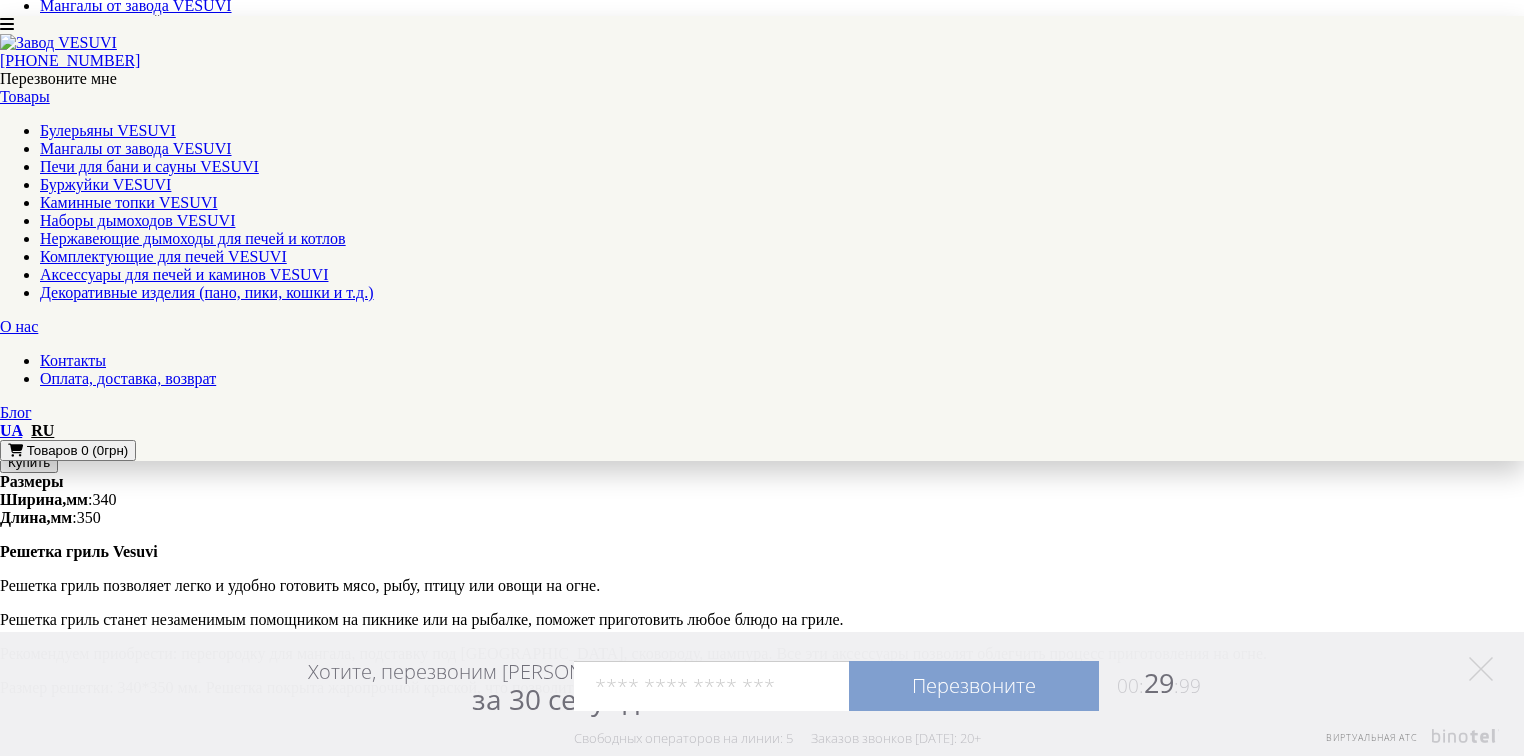 scroll, scrollTop: 960, scrollLeft: 0, axis: vertical 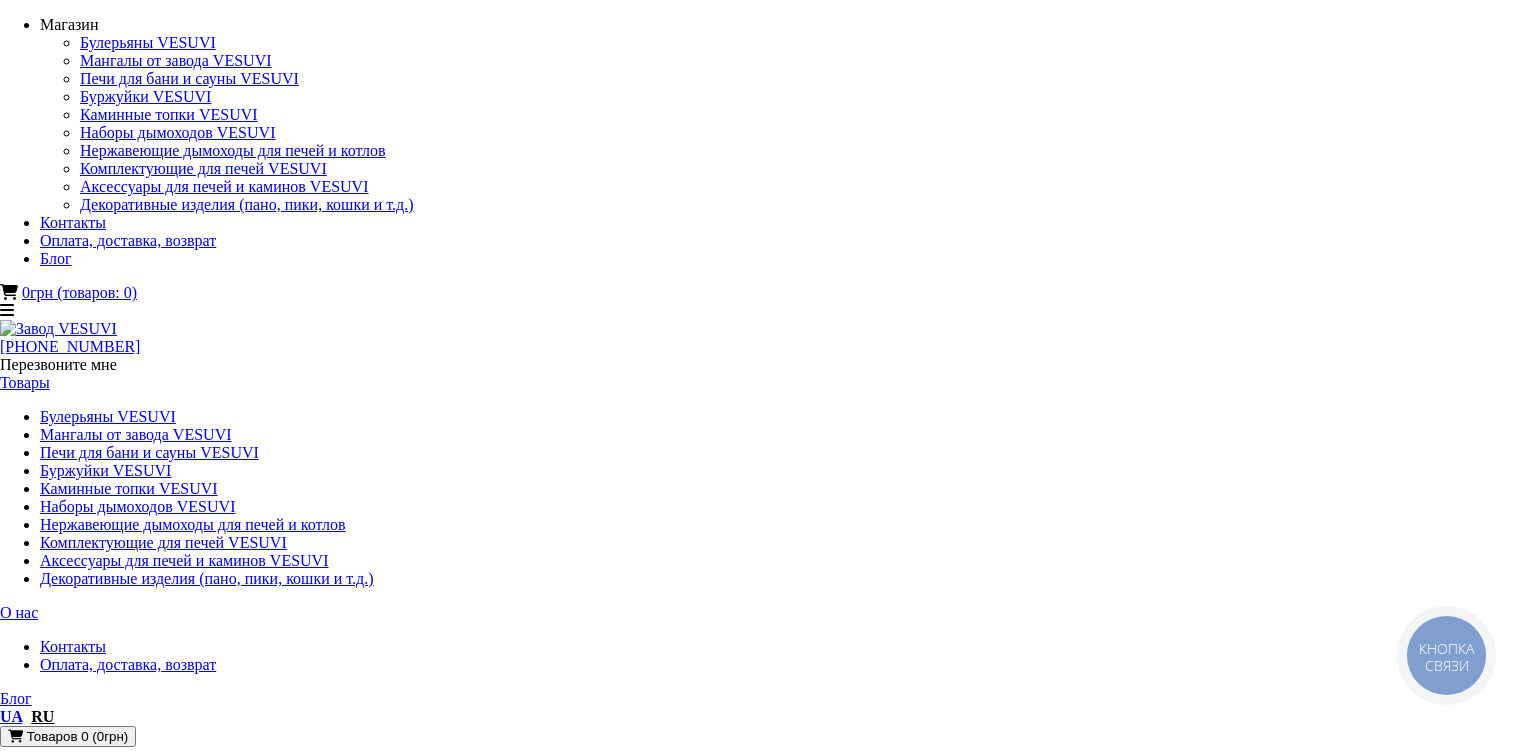 click at bounding box center (55, 1153) 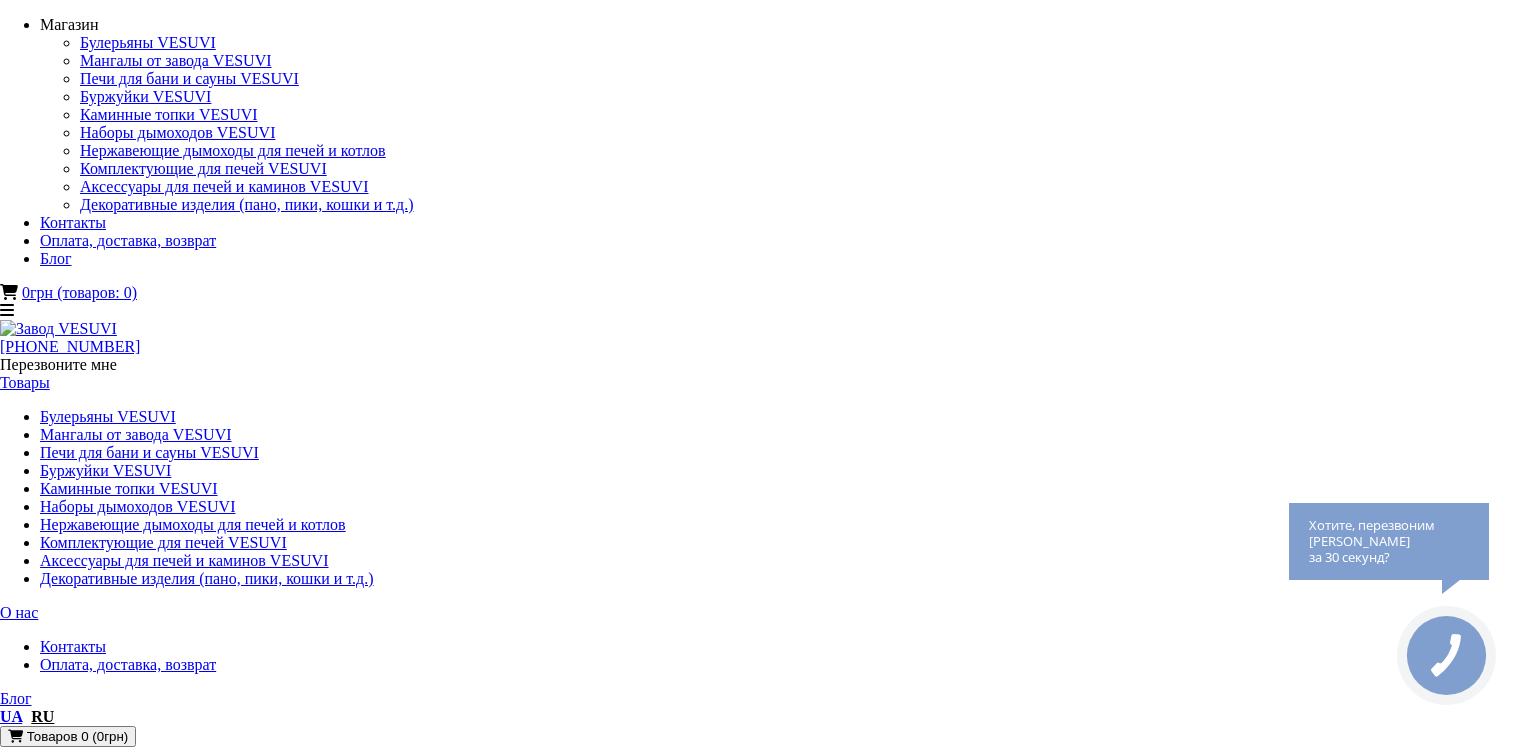 click at bounding box center (13, 4100) 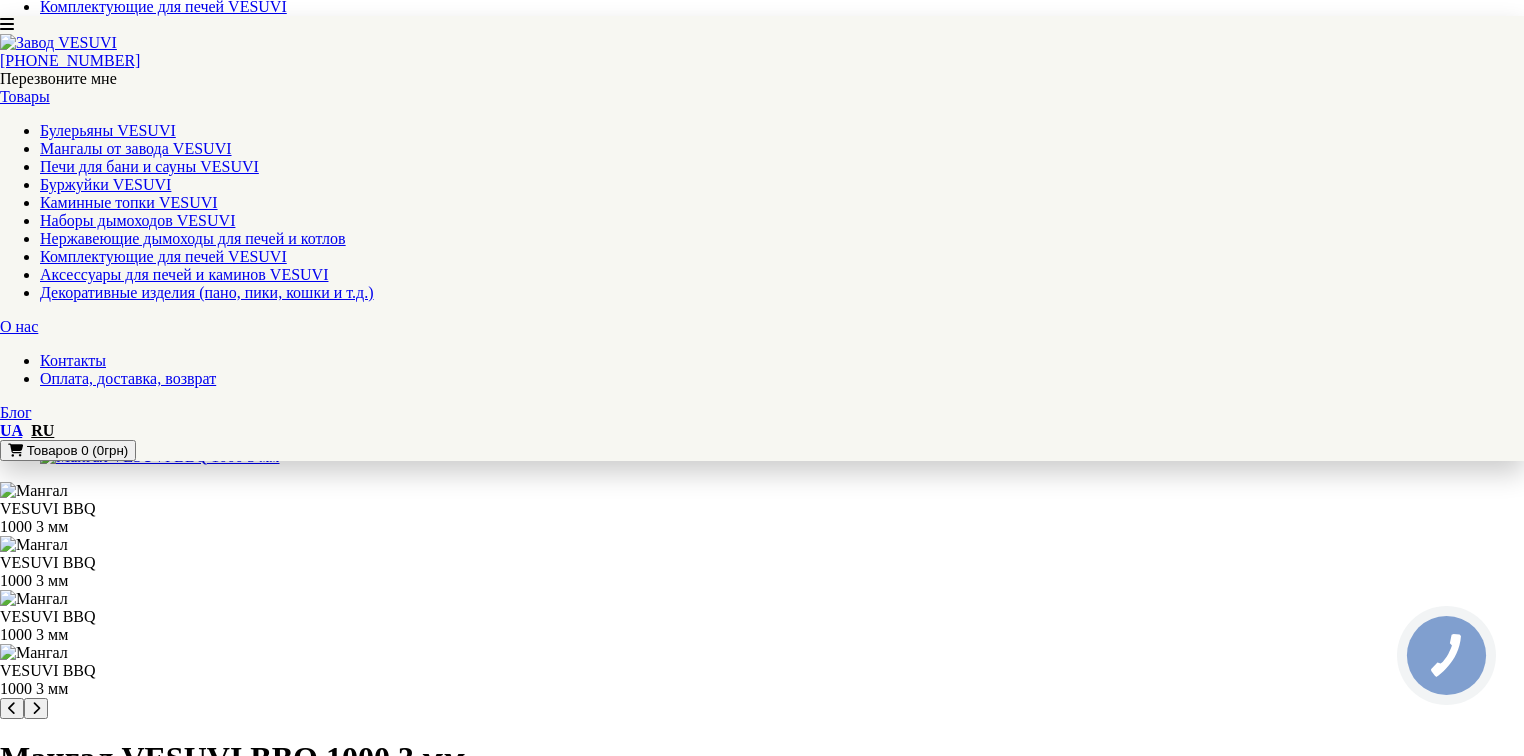 scroll, scrollTop: 560, scrollLeft: 0, axis: vertical 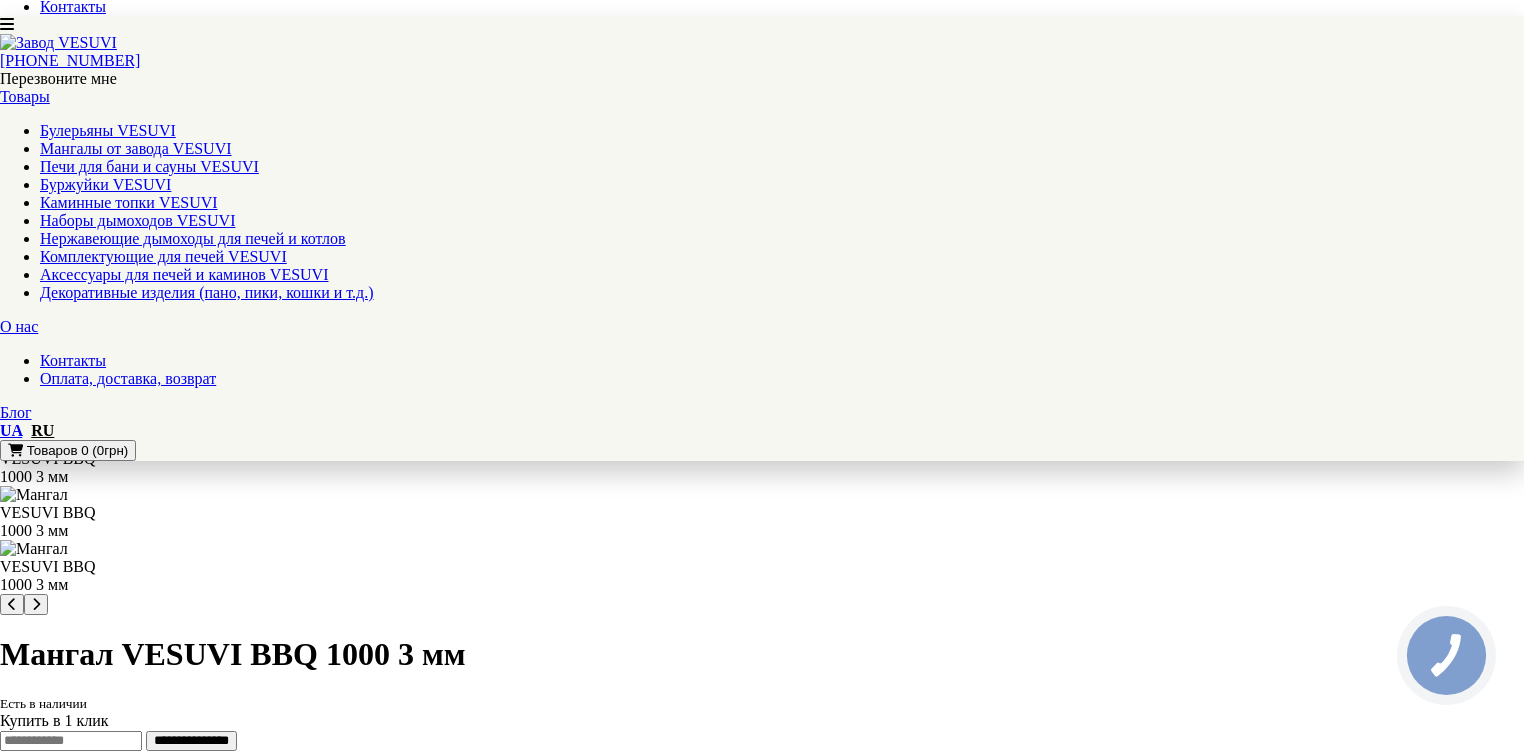 click on "▼ Открыть полное описание ▼" at bounding box center (762, 1472) 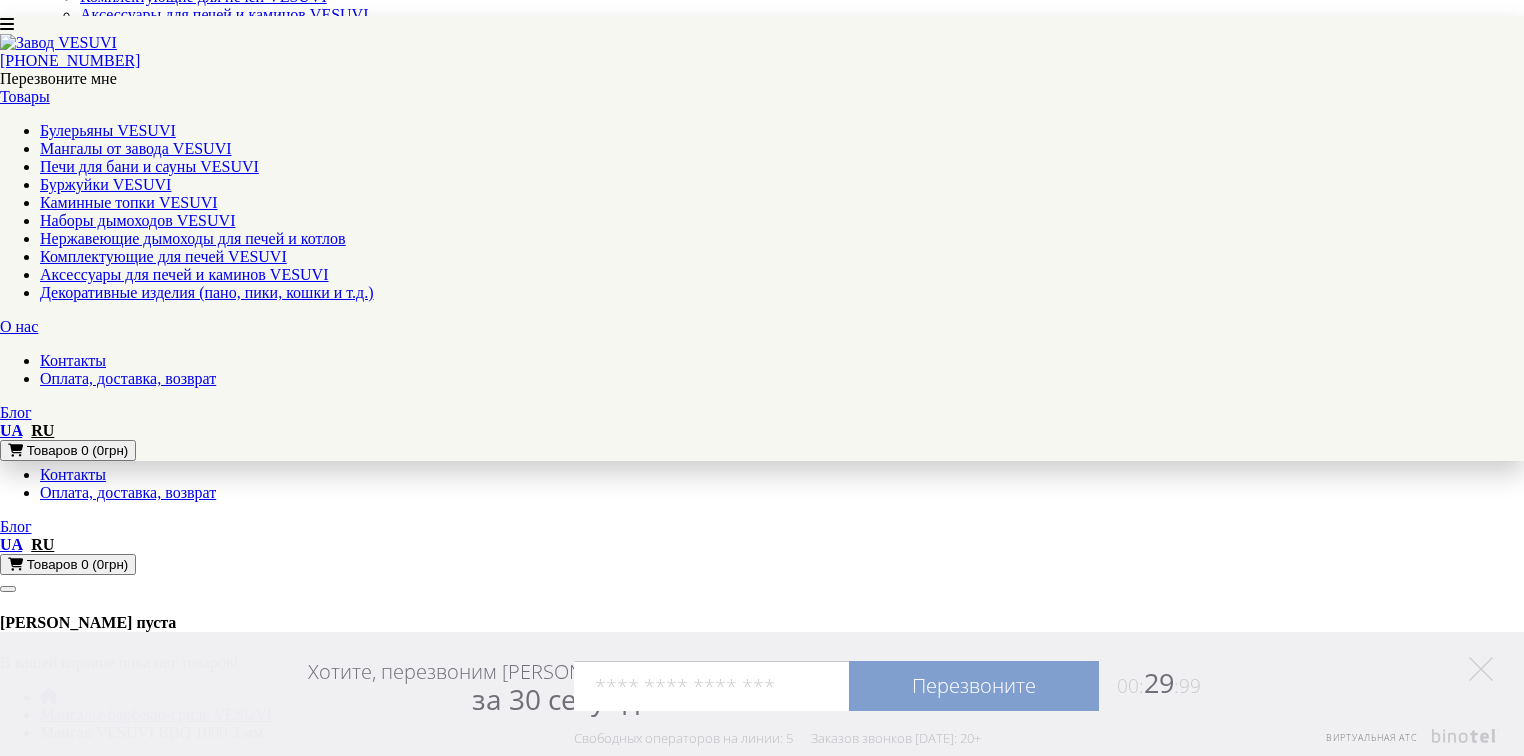 scroll, scrollTop: 0, scrollLeft: 0, axis: both 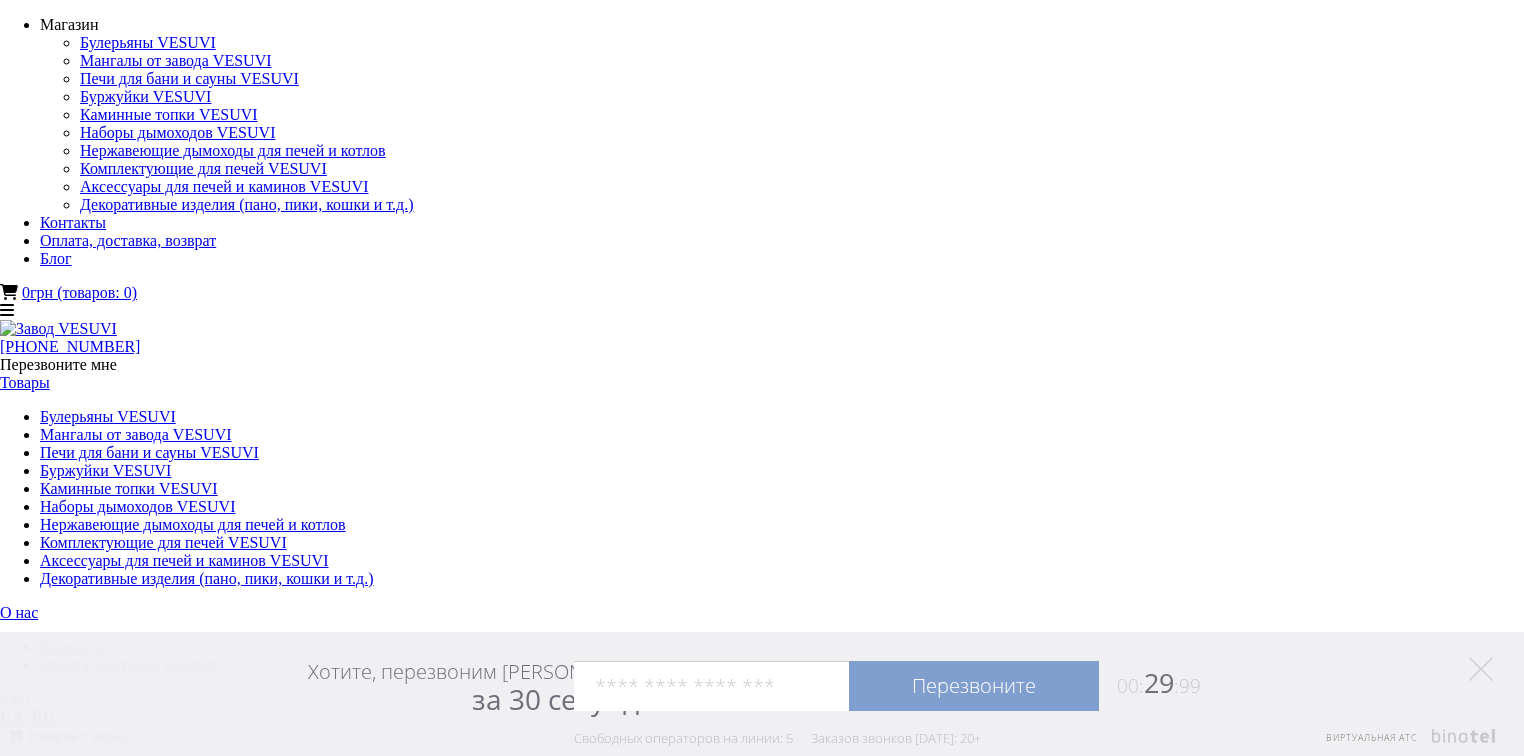 click on "Мангалы-барбекю-гриль VESUVI" at bounding box center [156, 886] 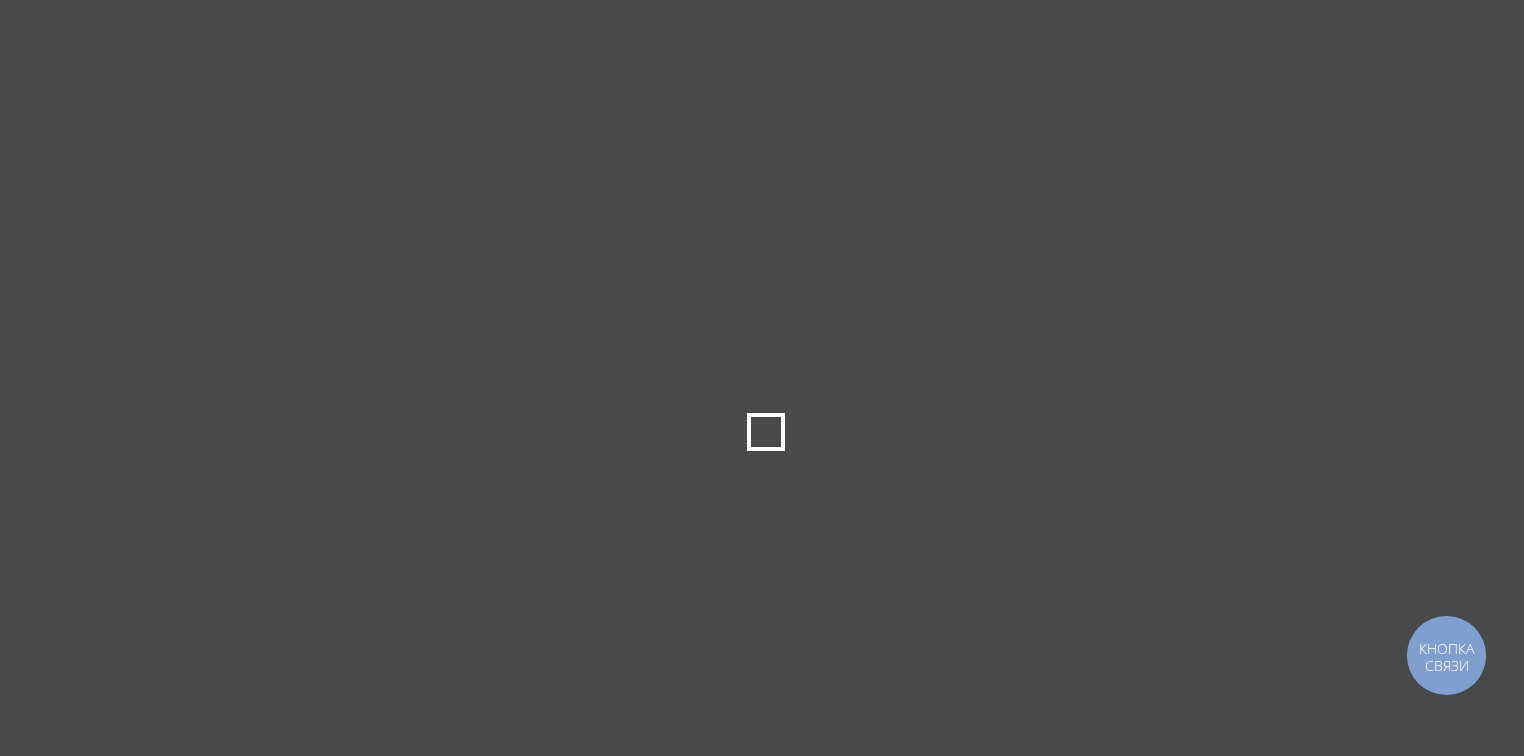 scroll, scrollTop: 0, scrollLeft: 0, axis: both 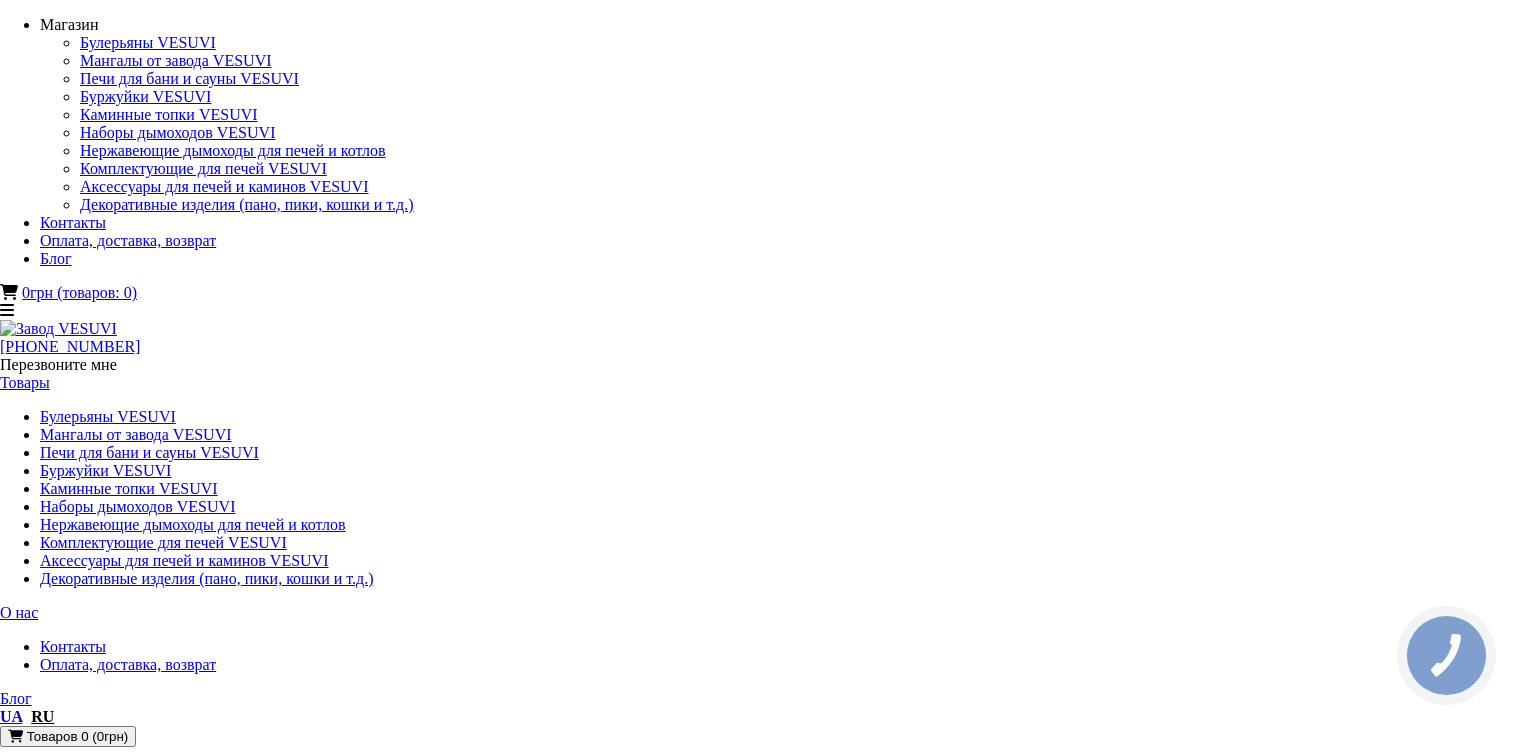 click on "Мангалы от завода VESUVI" at bounding box center (136, 1078) 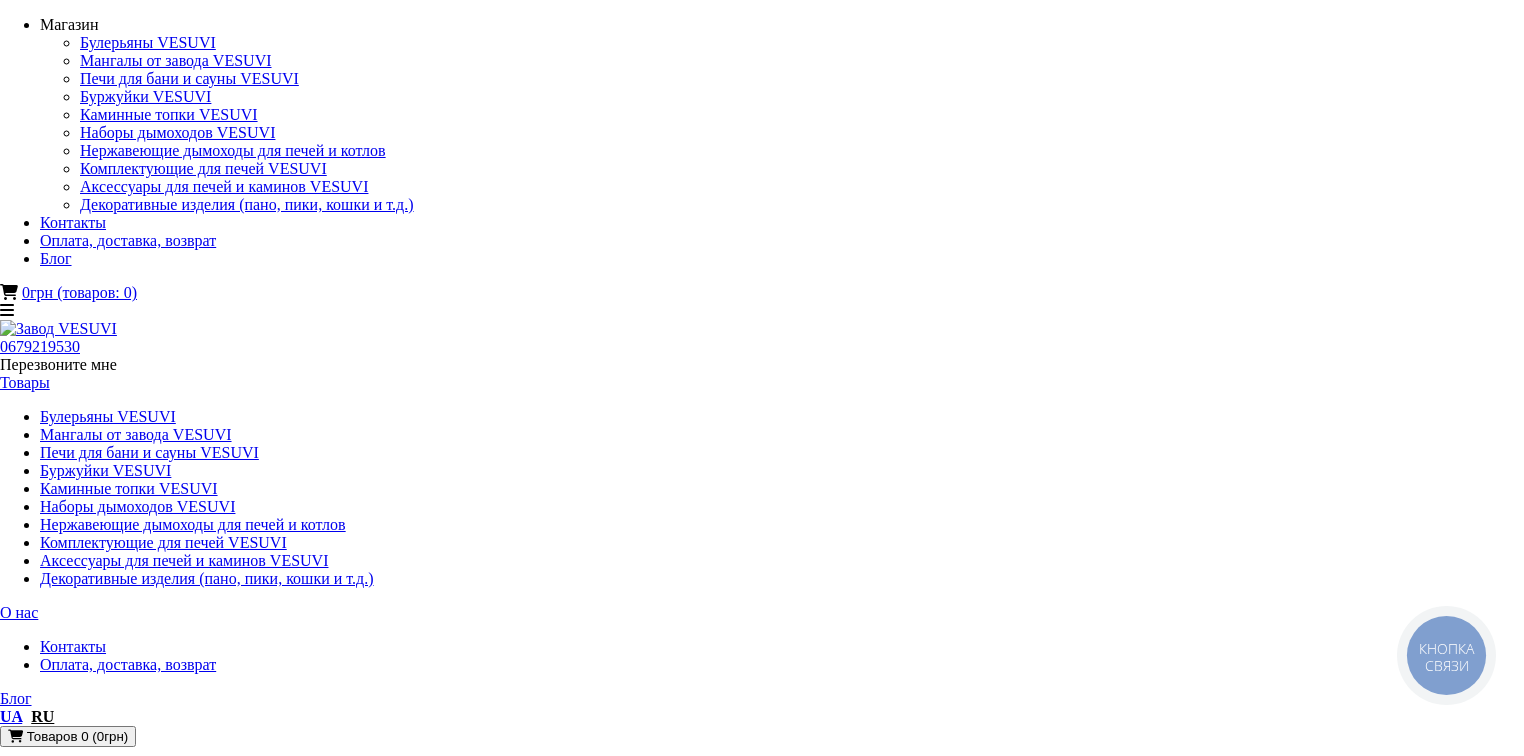 scroll, scrollTop: 0, scrollLeft: 0, axis: both 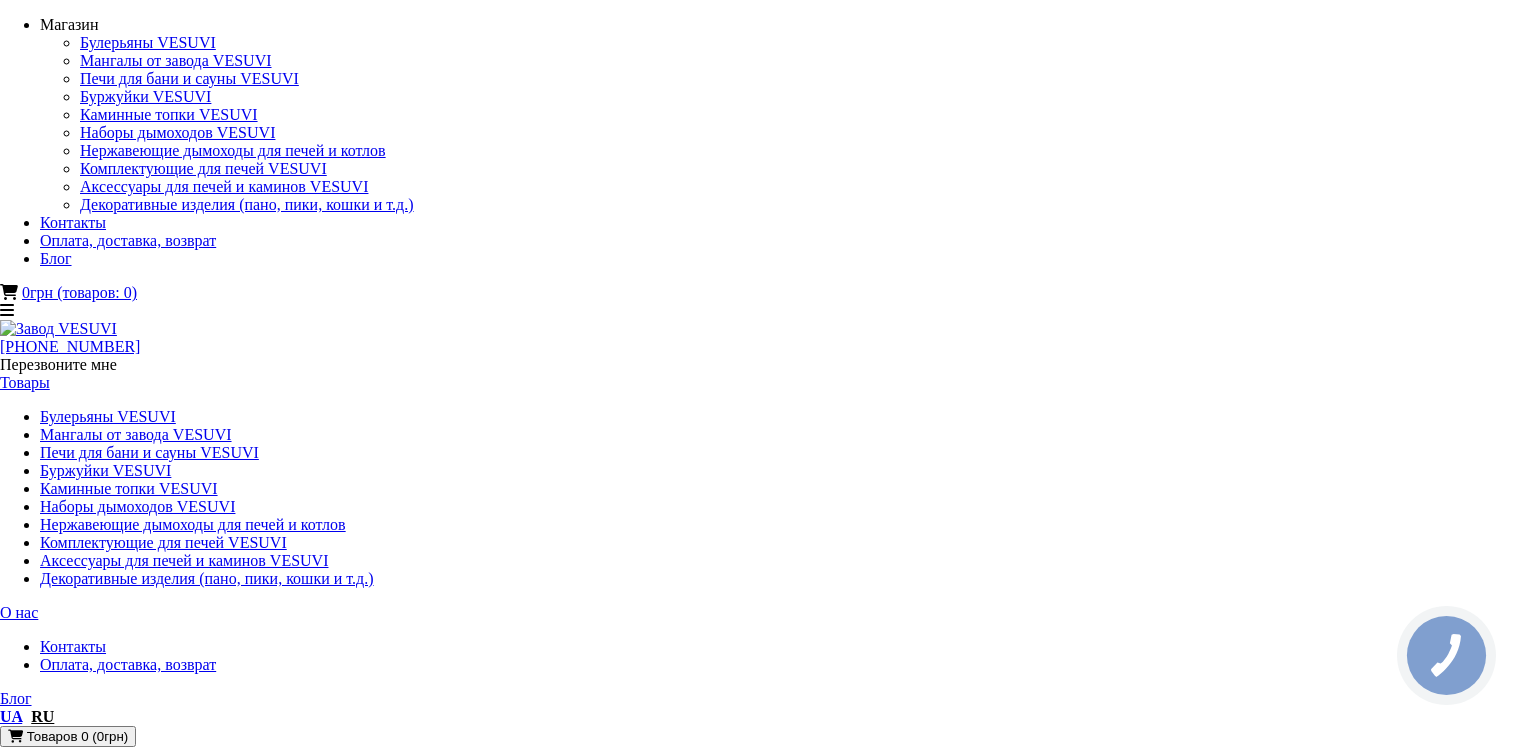 click at bounding box center [55, 1225] 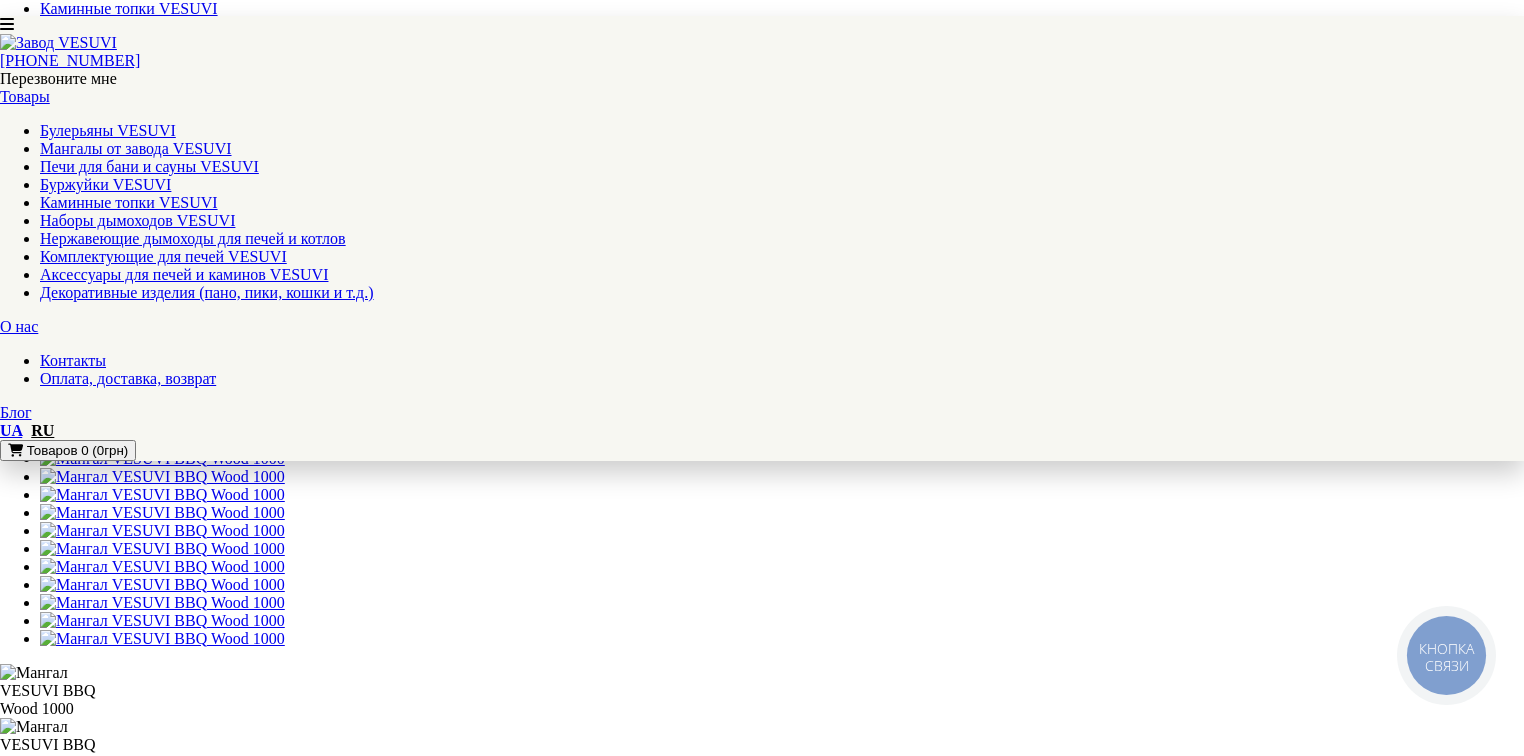 scroll, scrollTop: 640, scrollLeft: 0, axis: vertical 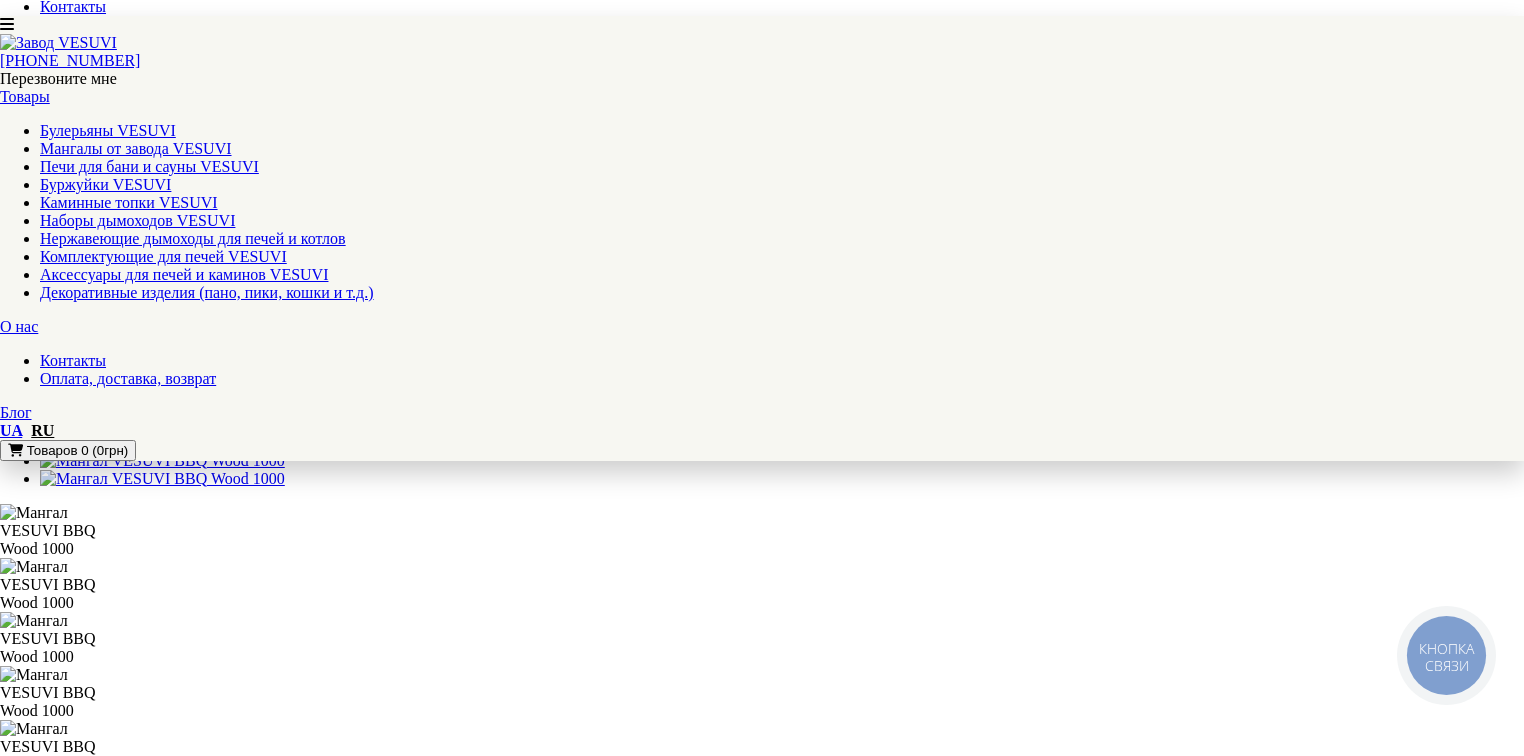 click on "▼ Открыть полное описание ▼" at bounding box center (762, 1940) 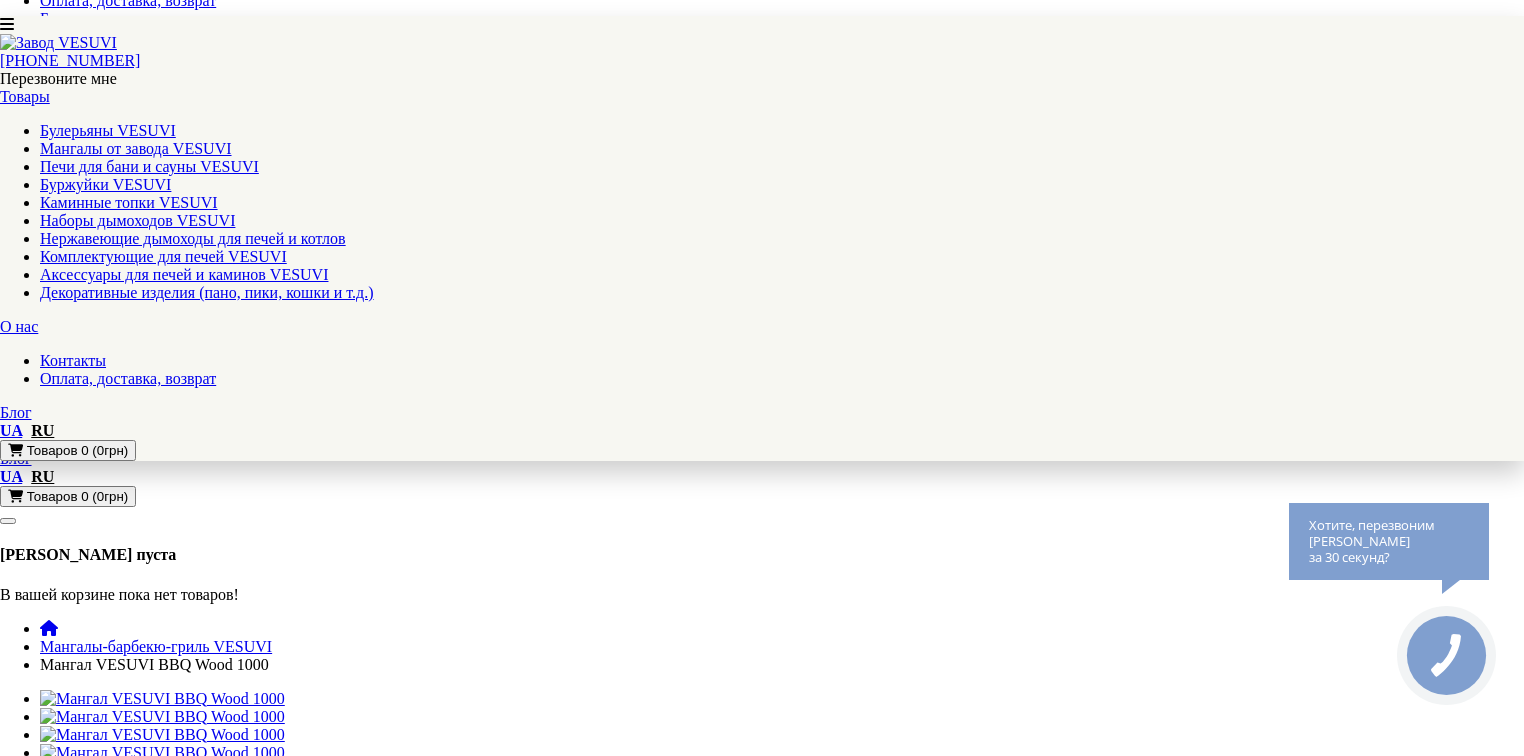 scroll, scrollTop: 0, scrollLeft: 0, axis: both 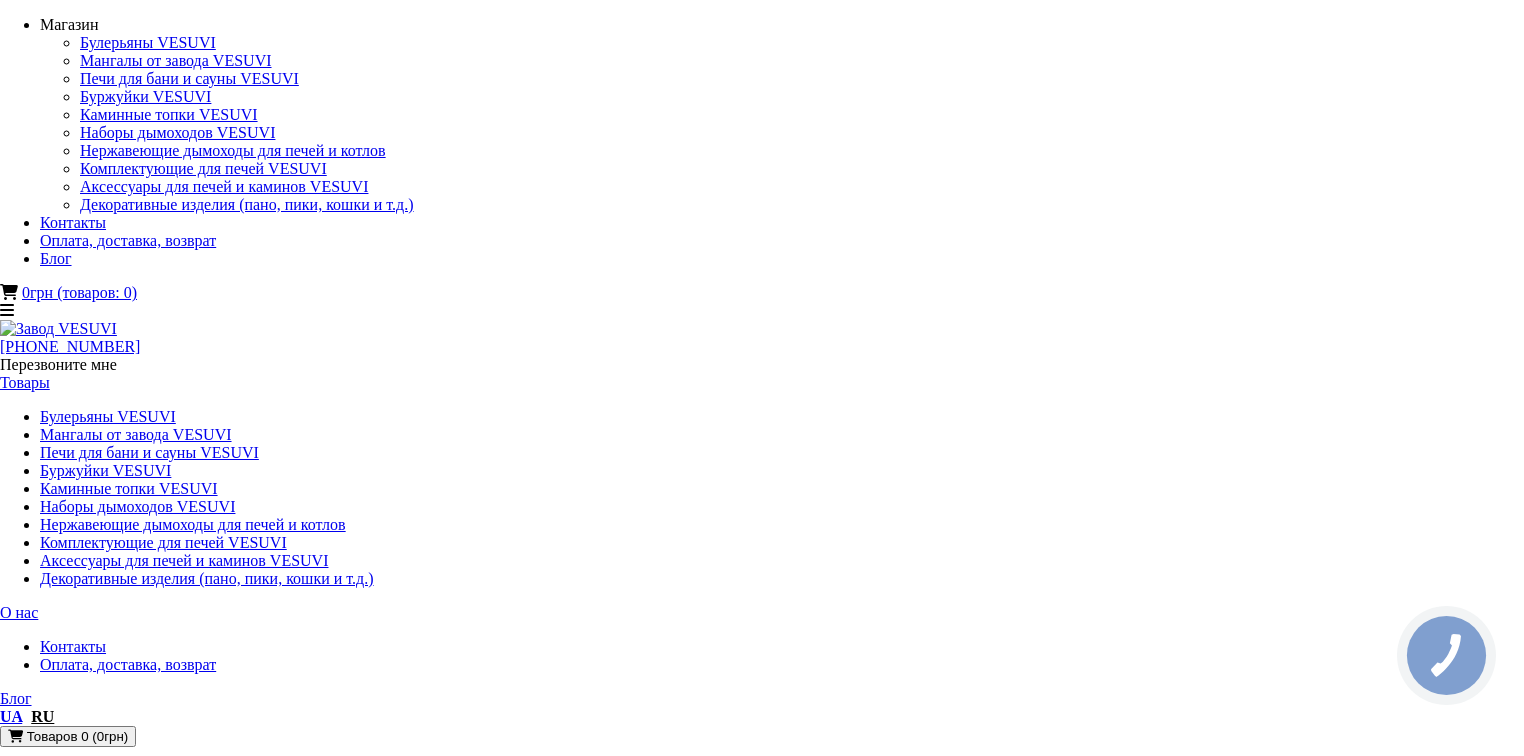 click on "Мангалы стационарные VESUVI" at bounding box center (762, 1294) 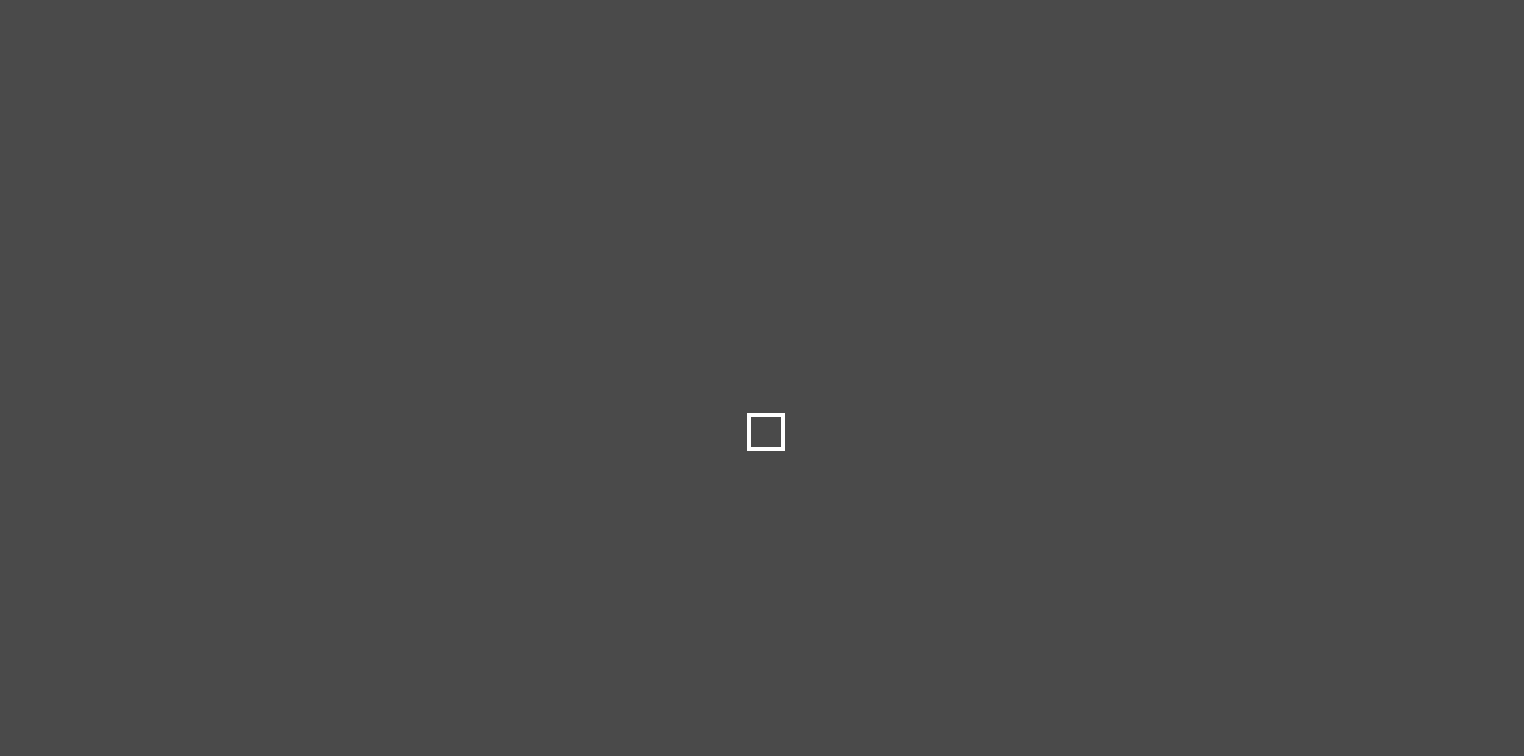 scroll, scrollTop: 0, scrollLeft: 0, axis: both 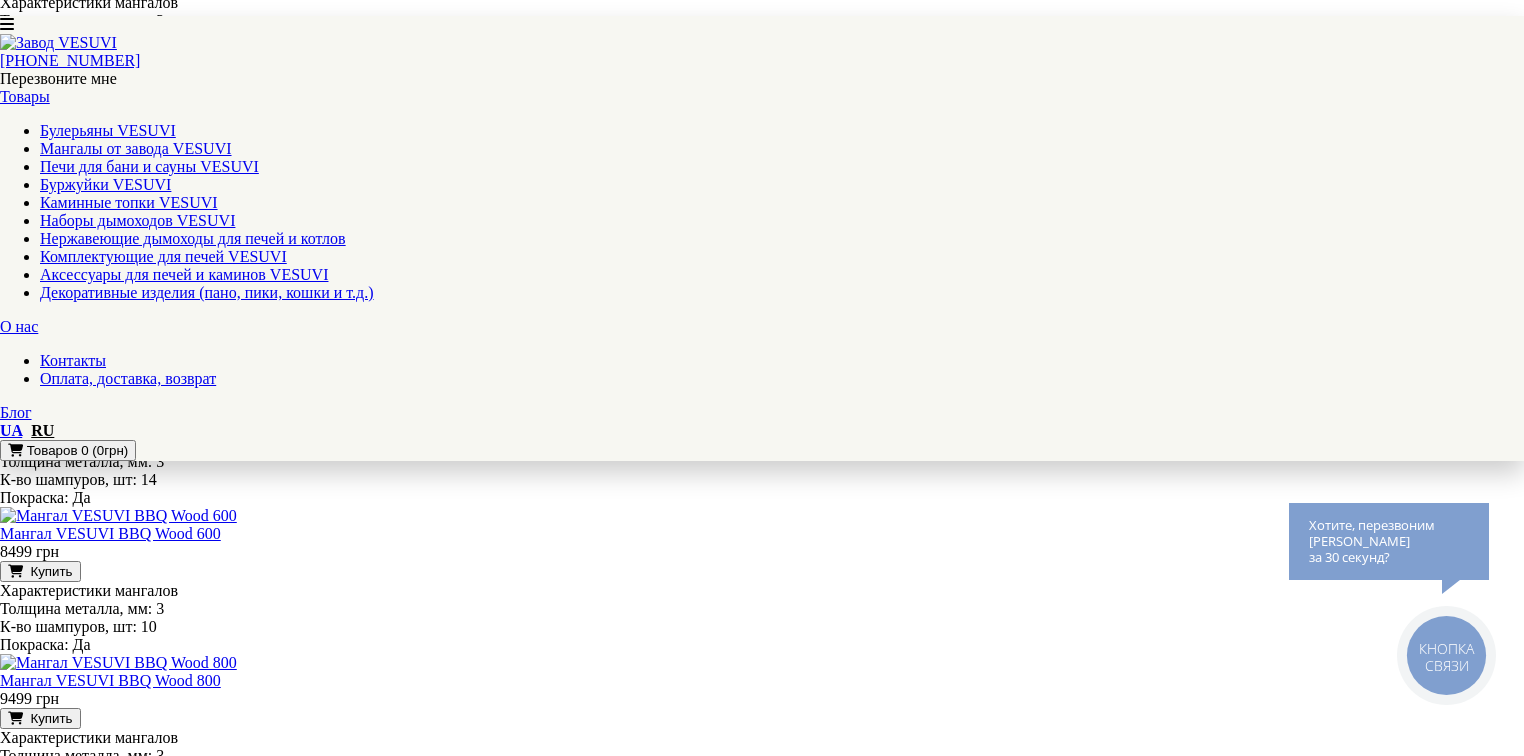click on "2" at bounding box center [44, 1413] 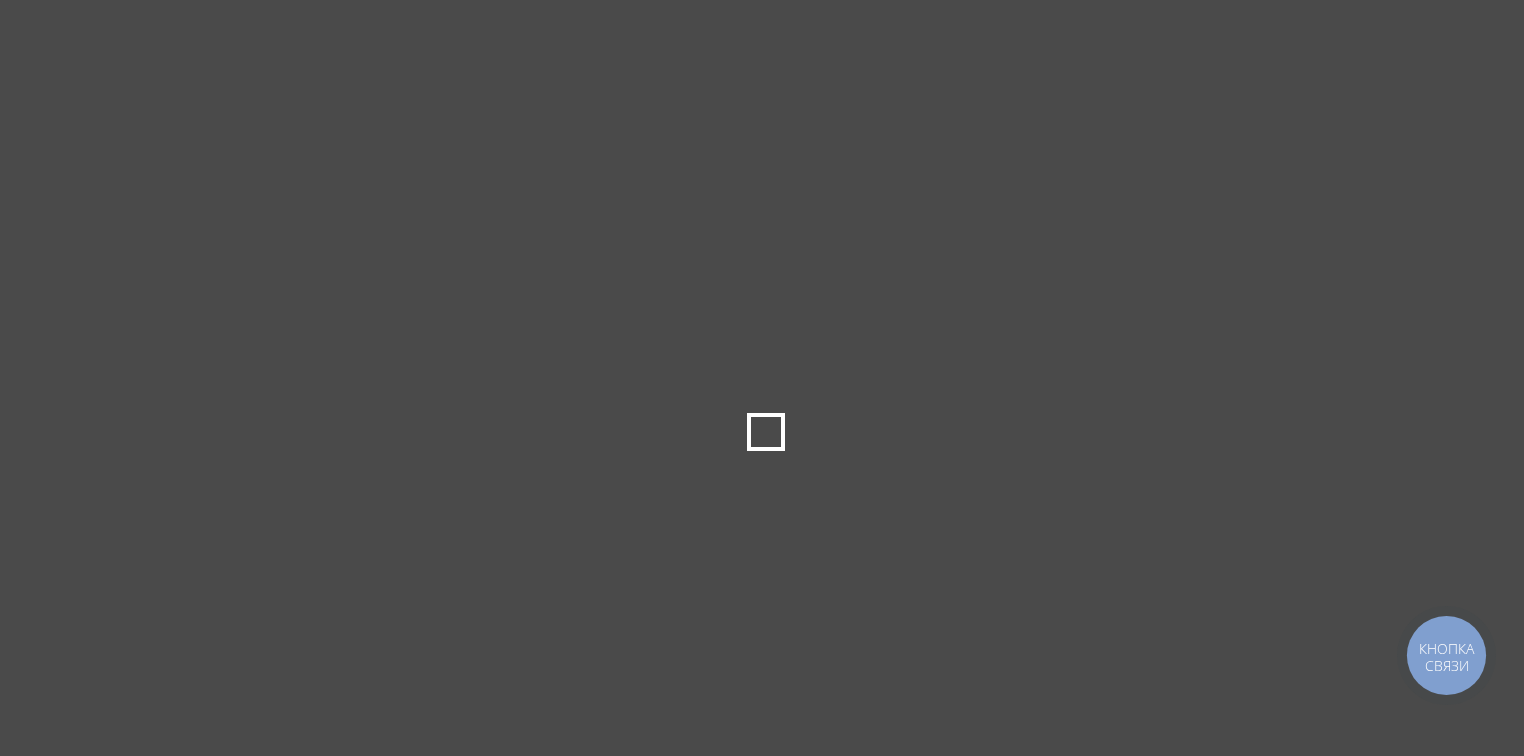 scroll, scrollTop: 0, scrollLeft: 0, axis: both 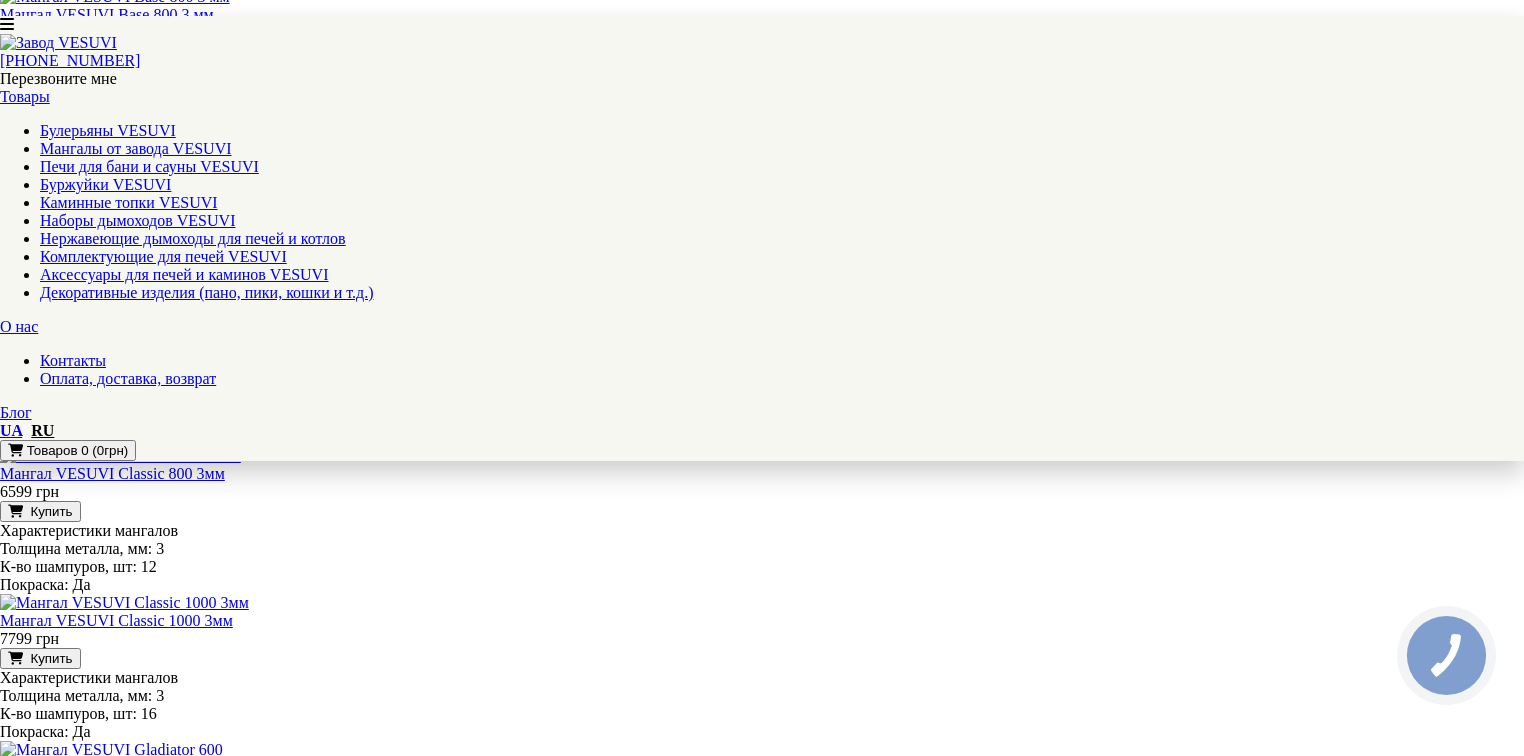 drag, startPoint x: 876, startPoint y: 517, endPoint x: 890, endPoint y: 517, distance: 14 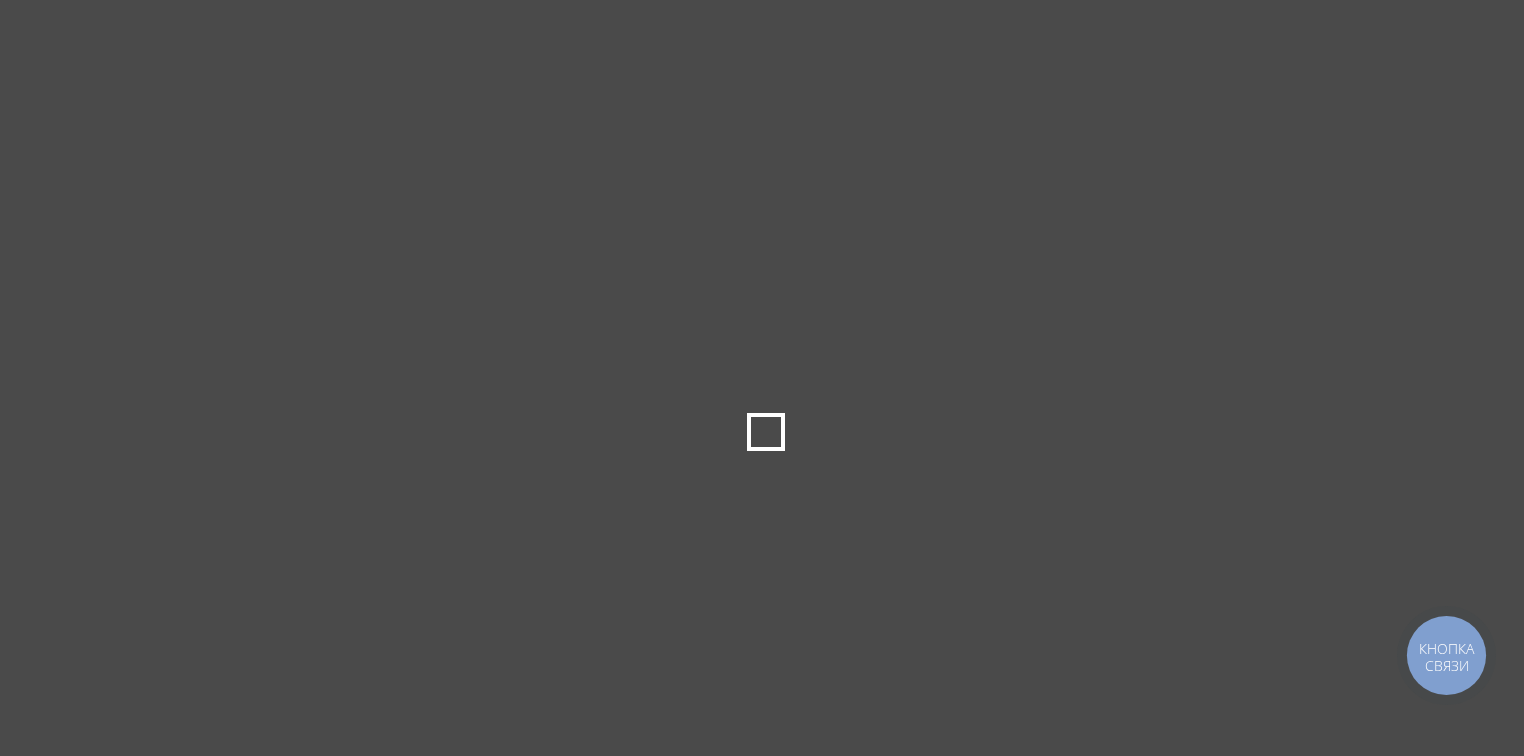scroll, scrollTop: 0, scrollLeft: 0, axis: both 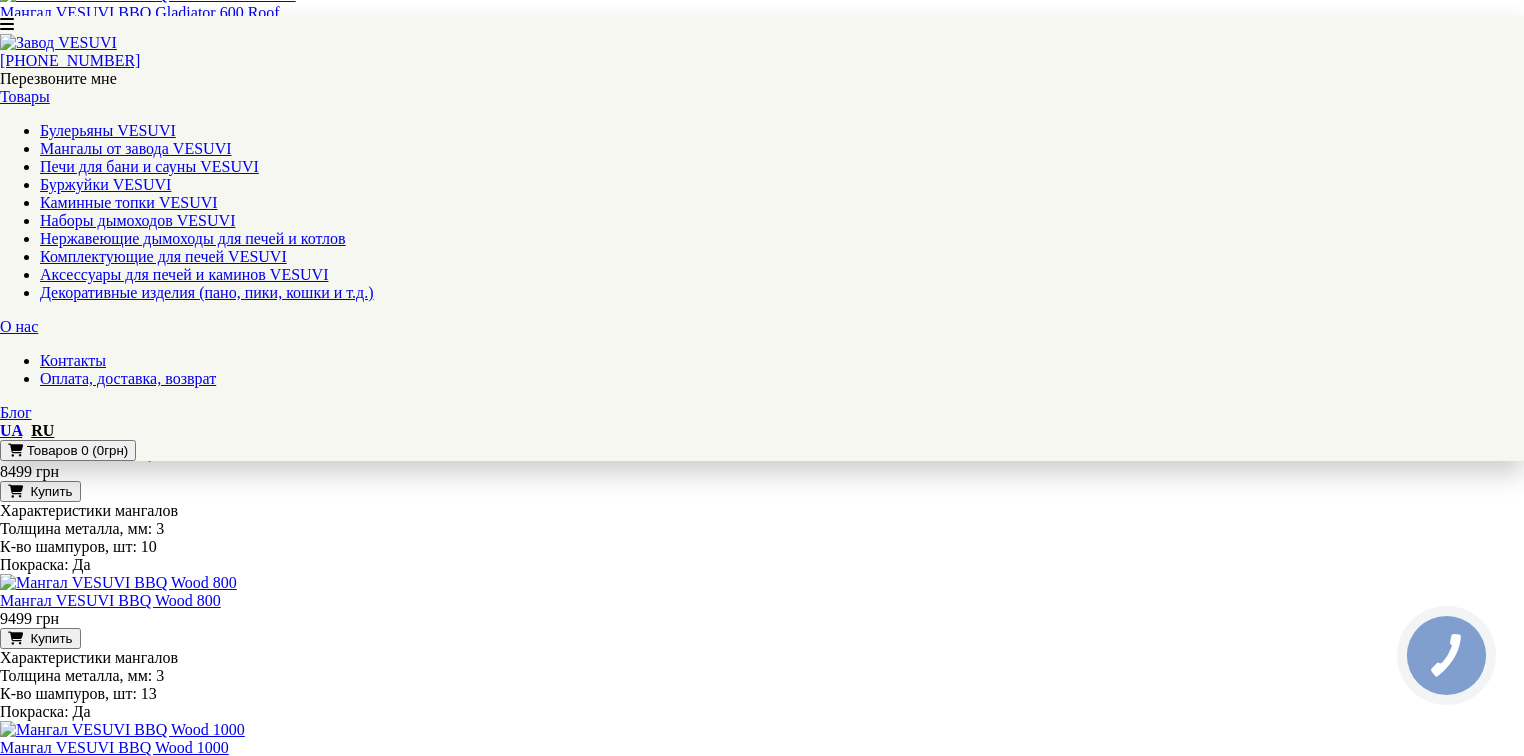 click on "2" at bounding box center (44, 1333) 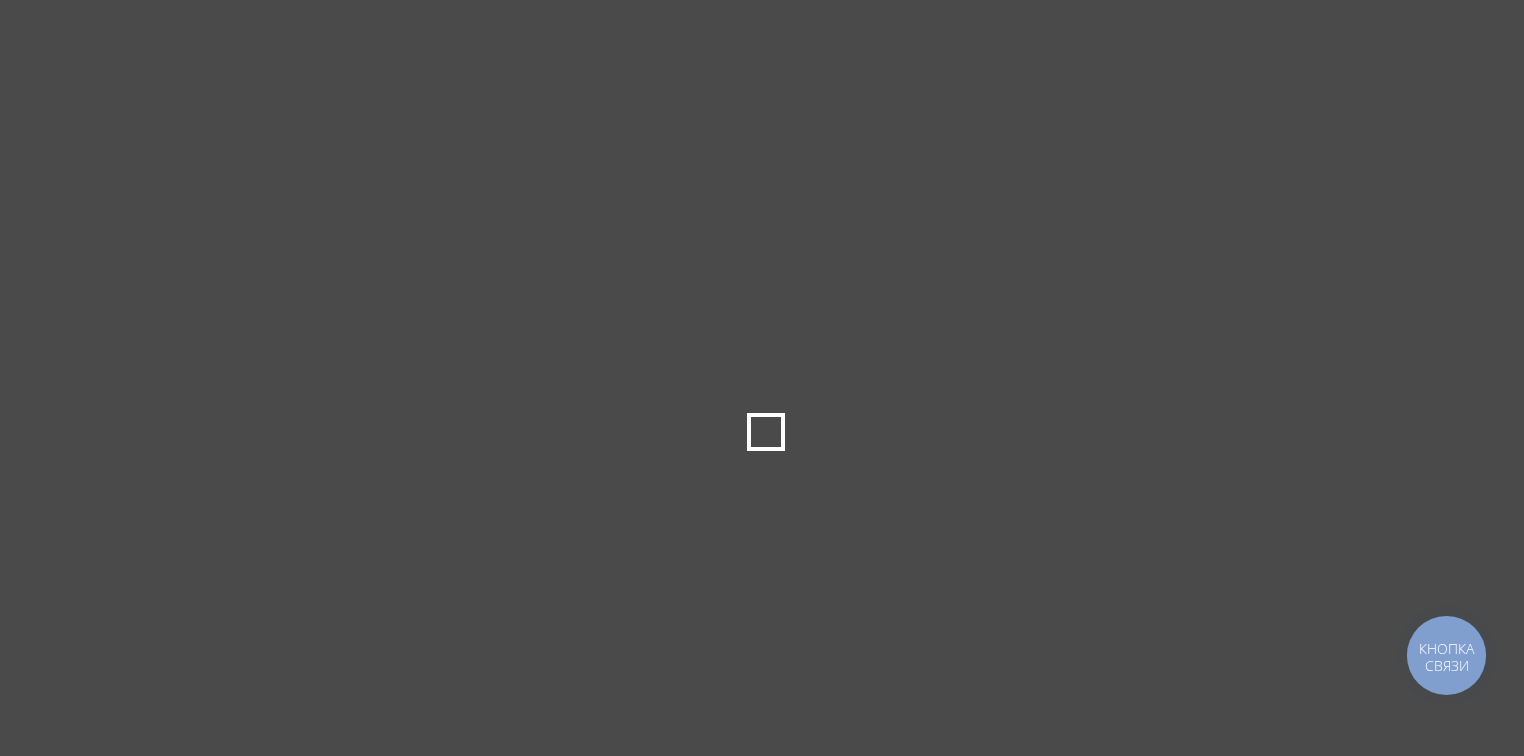 scroll, scrollTop: 0, scrollLeft: 0, axis: both 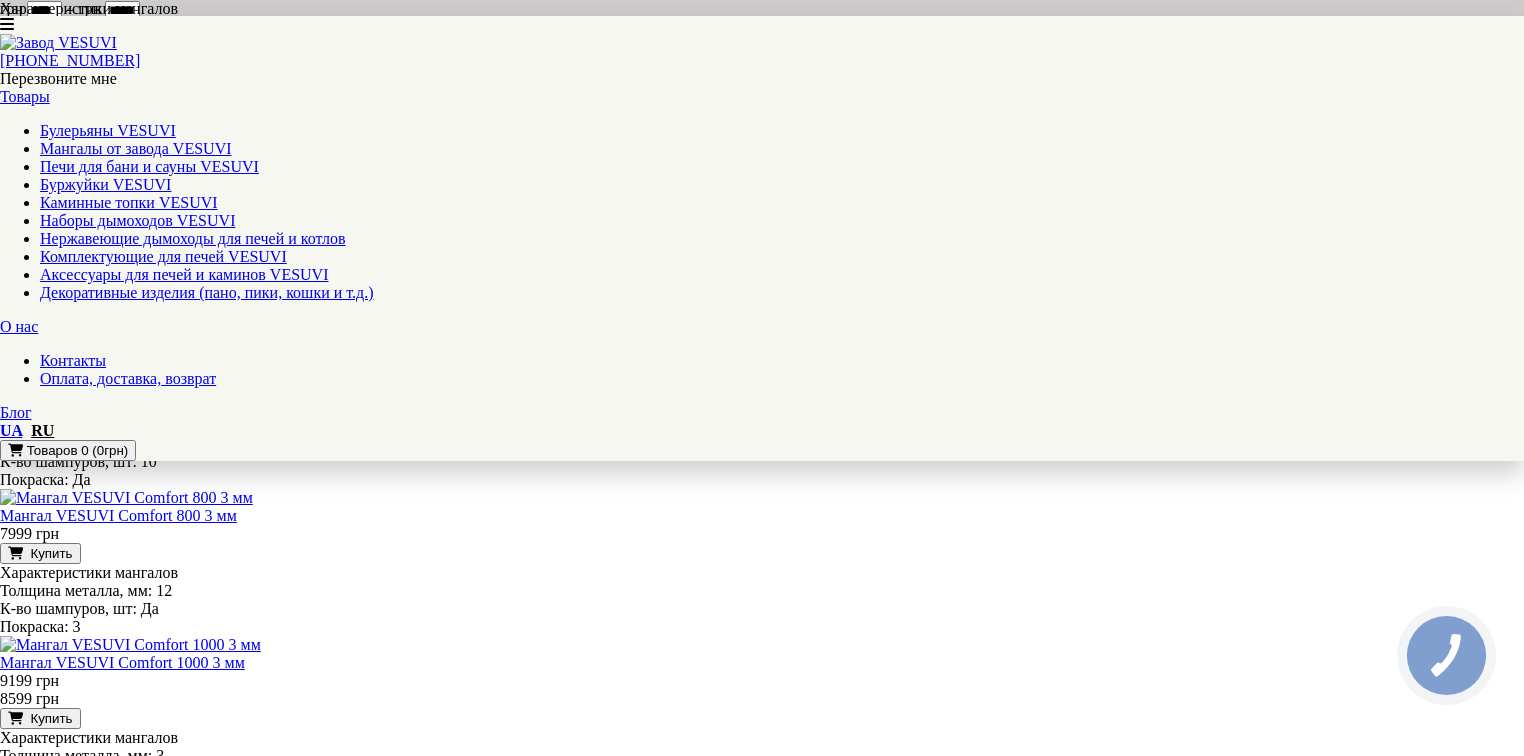 click on "[PHONE_NUMBER]     Перезвоните мне               Товары     Булерьяны VESUVI   Мангалы от завода VESUVI   Печи для бани и сауны VESUVI   Буржуйки VESUVI   Каминные топки VESUVI   Наборы дымоходов VESUVI   Нержавеющие дымоходы для печей и котлов   Комплектующие для печей VESUVI   Аксессуары для печей и каминов VESUVI   Декоративные изделия (пано, пики, кошки и т.д.)             О нас     Контакты   Оплата, доставка, возврат           Блог
UA
RU                         Товаров 0 (0грн)                                         Магазин       Булерьяны VESUVI   Мангалы от завода VESUVI   Печи для бани и сауны [GEOGRAPHIC_DATA]" at bounding box center (762, 1749) 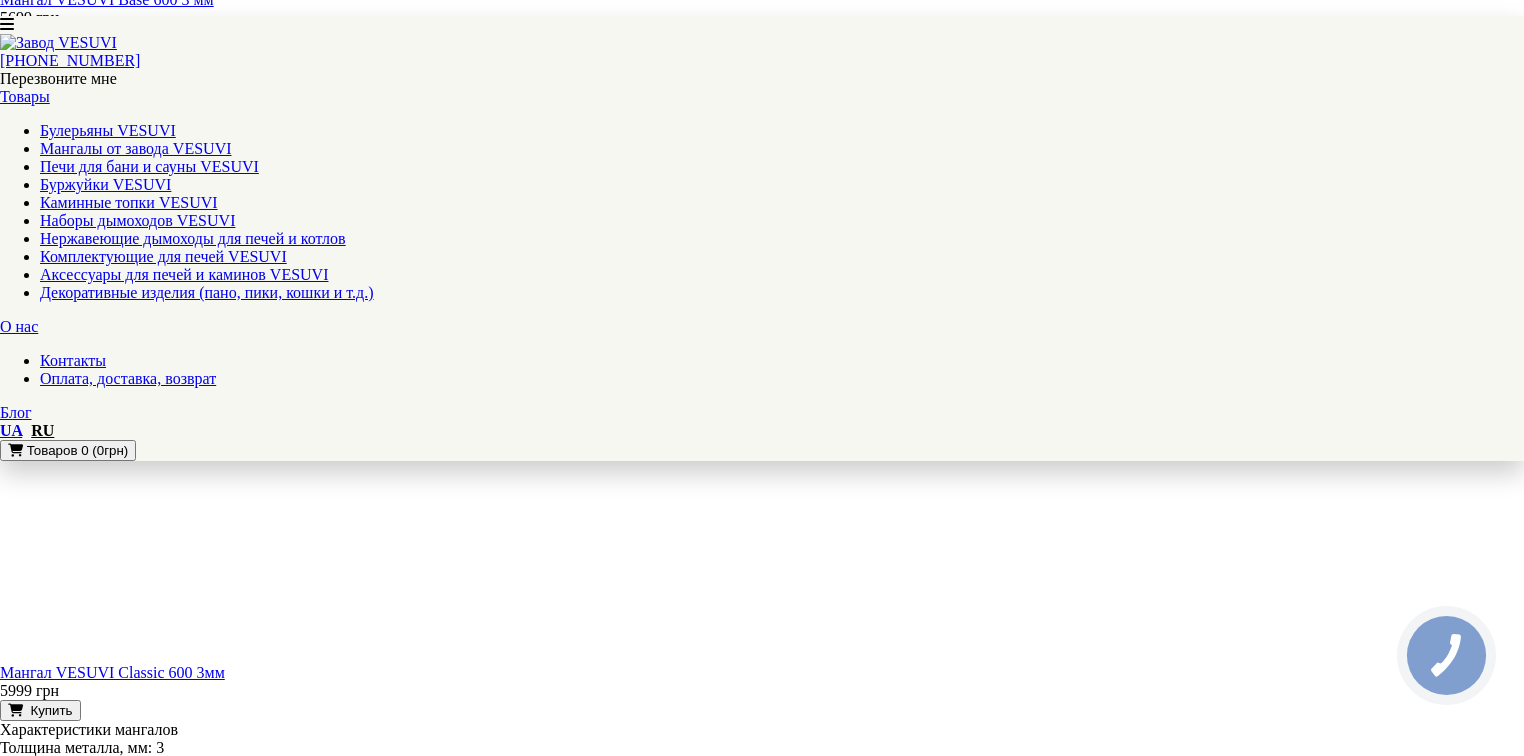 scroll, scrollTop: 1840, scrollLeft: 0, axis: vertical 